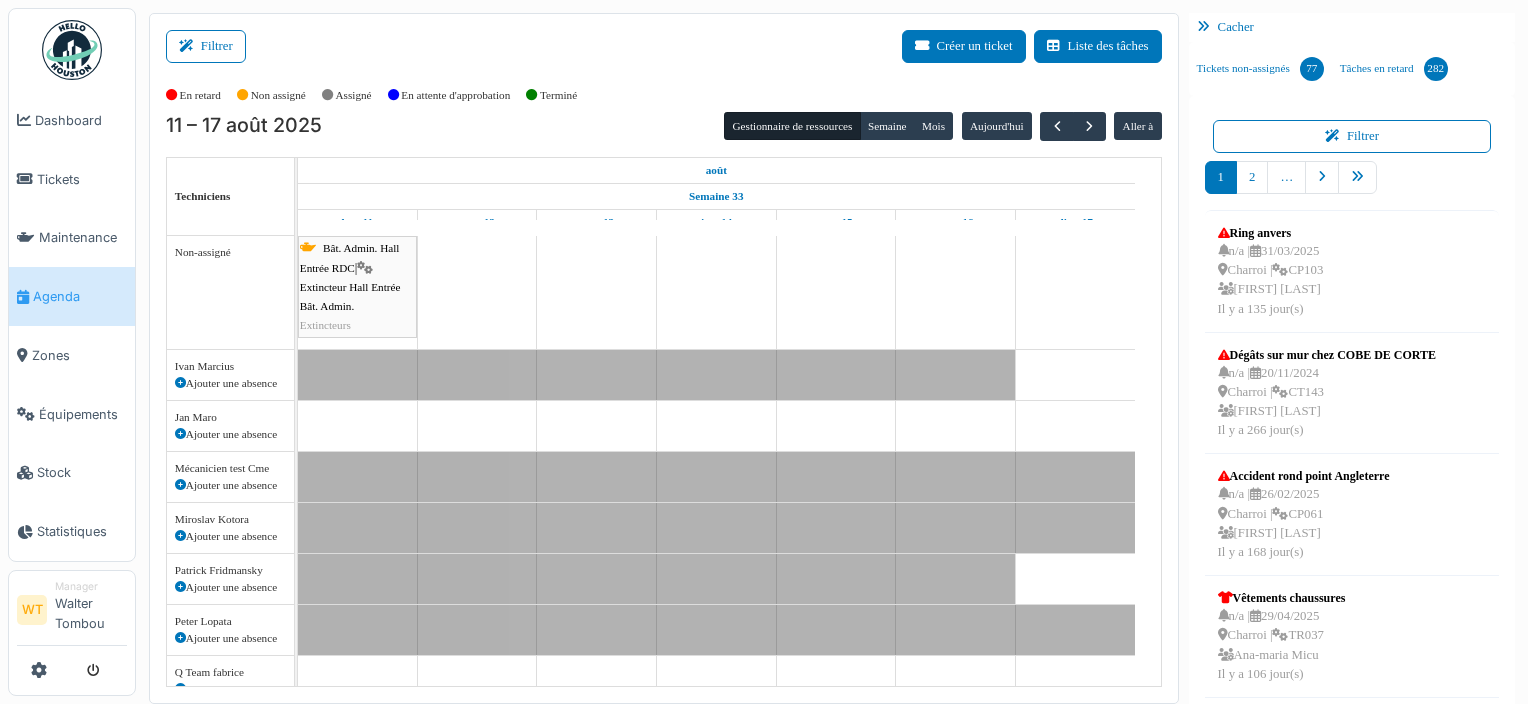 scroll, scrollTop: 0, scrollLeft: 0, axis: both 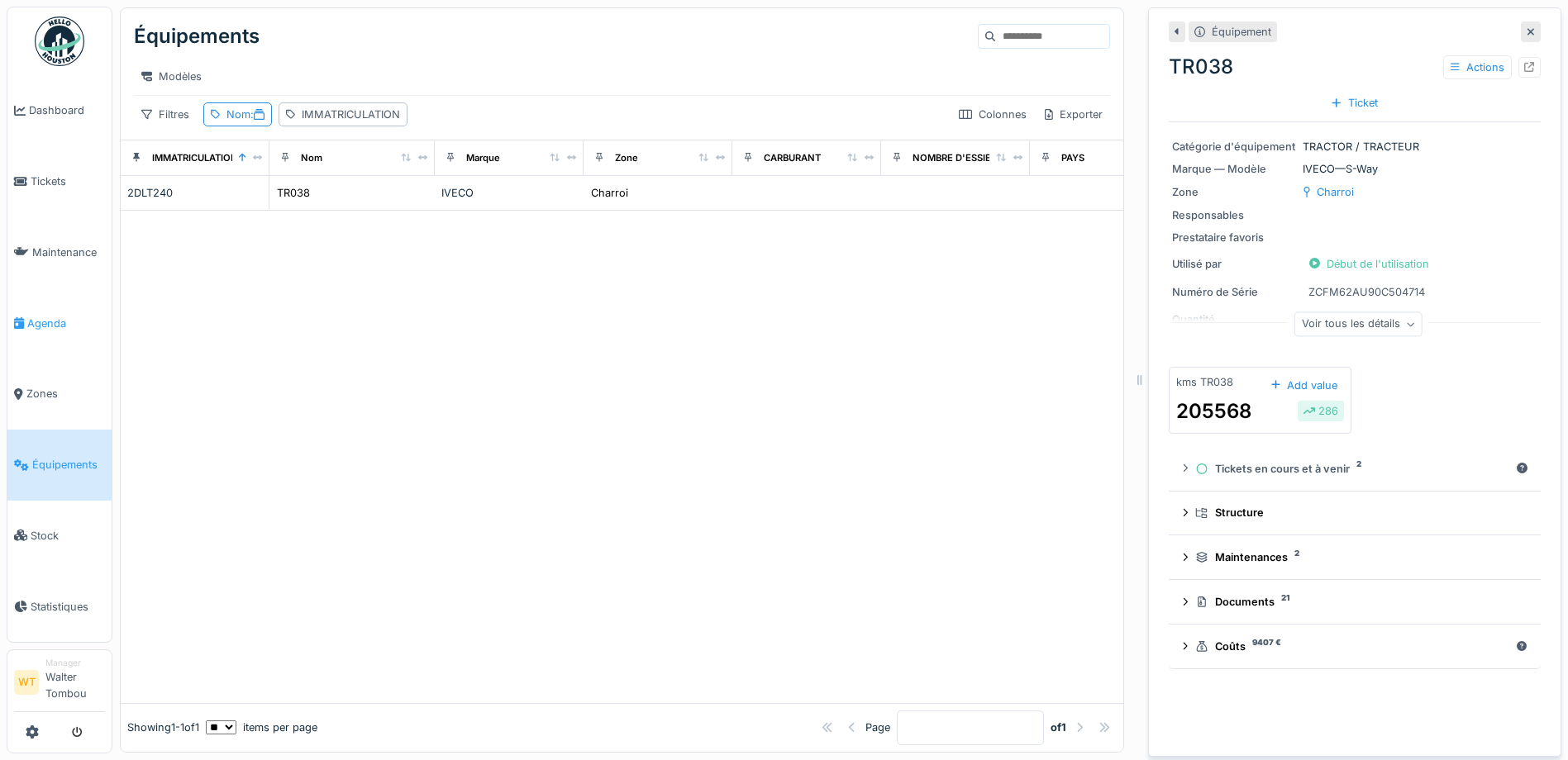 click on "Agenda" at bounding box center [60, 323] 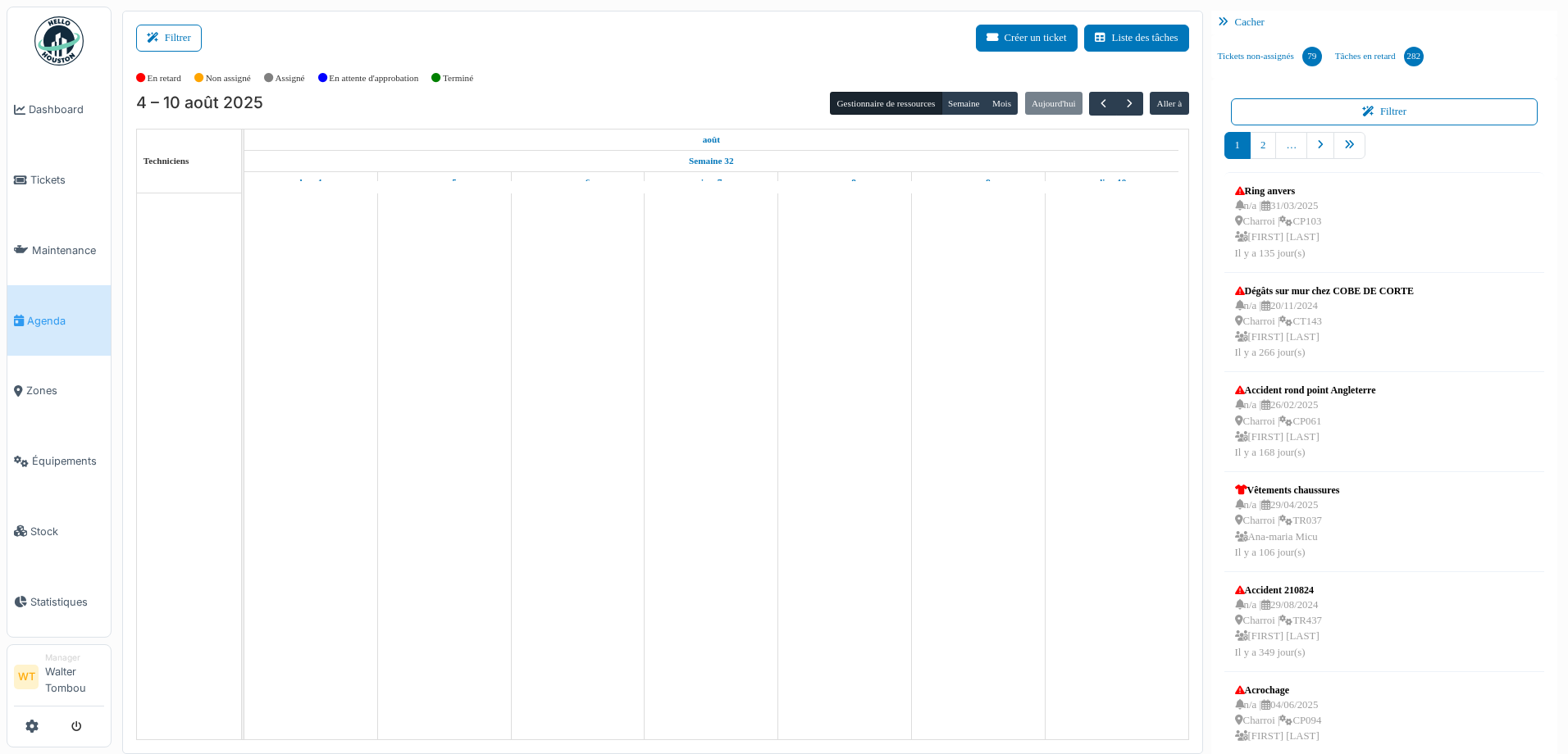 scroll, scrollTop: 0, scrollLeft: 0, axis: both 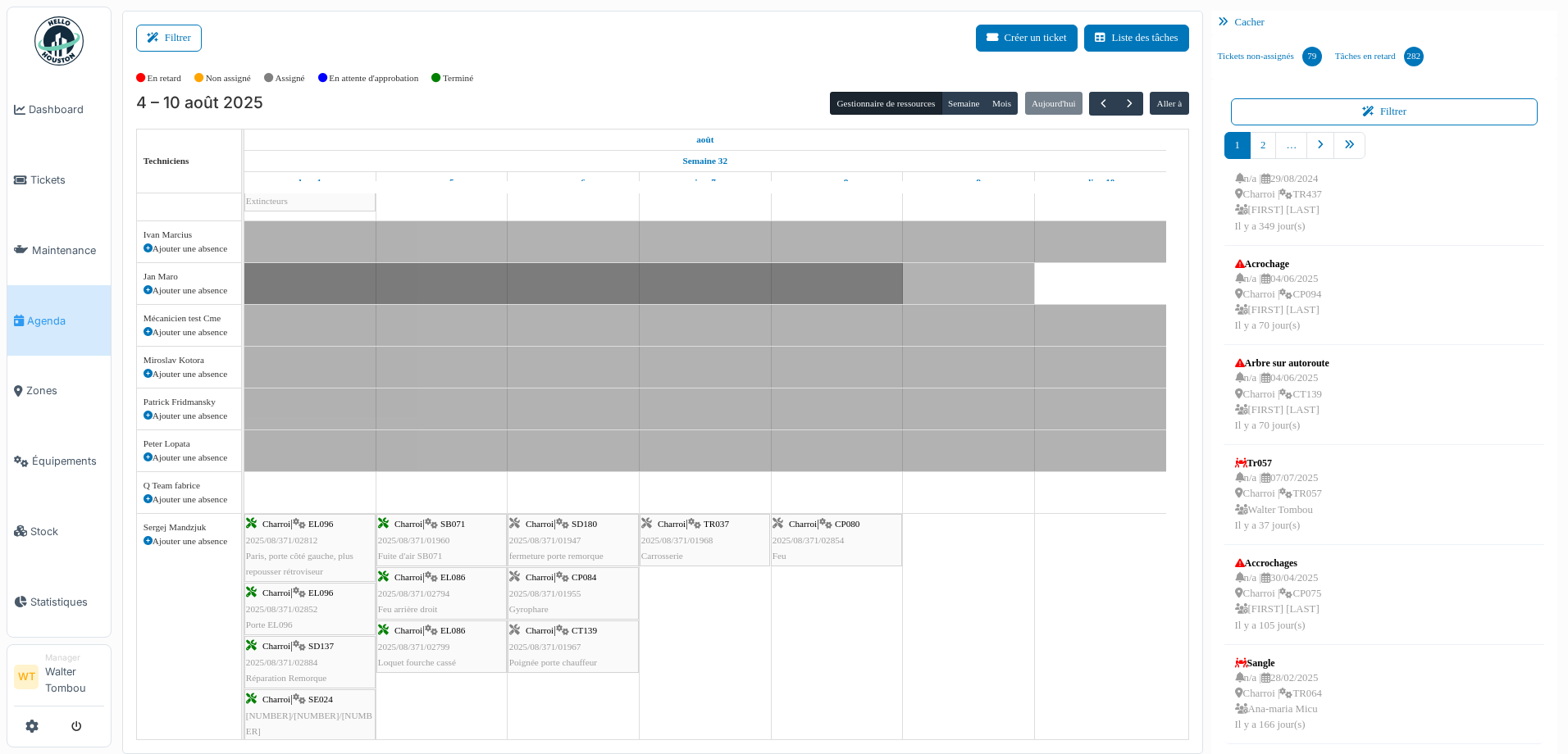 click on "**********" at bounding box center (1384, 418) 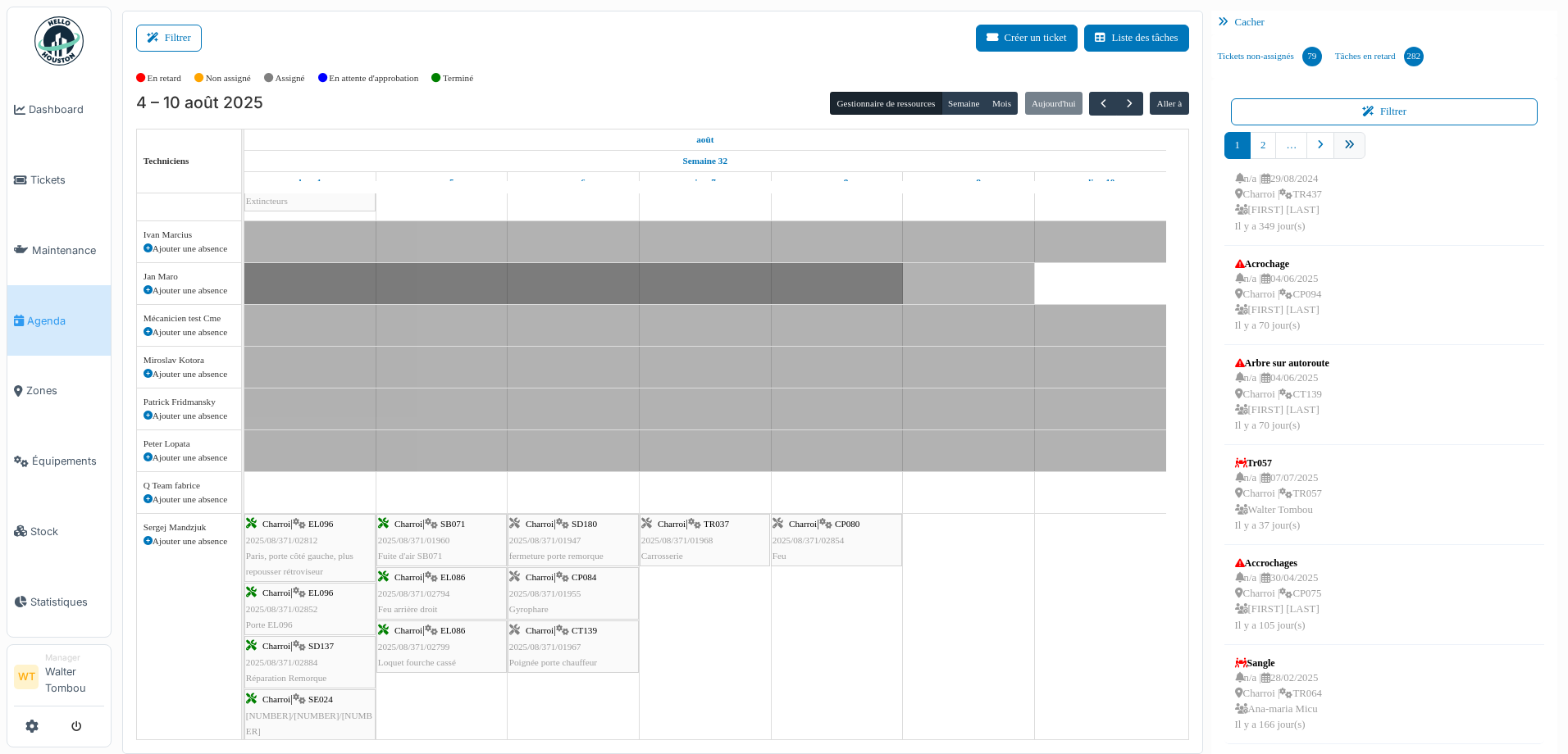 click at bounding box center [1349, 145] 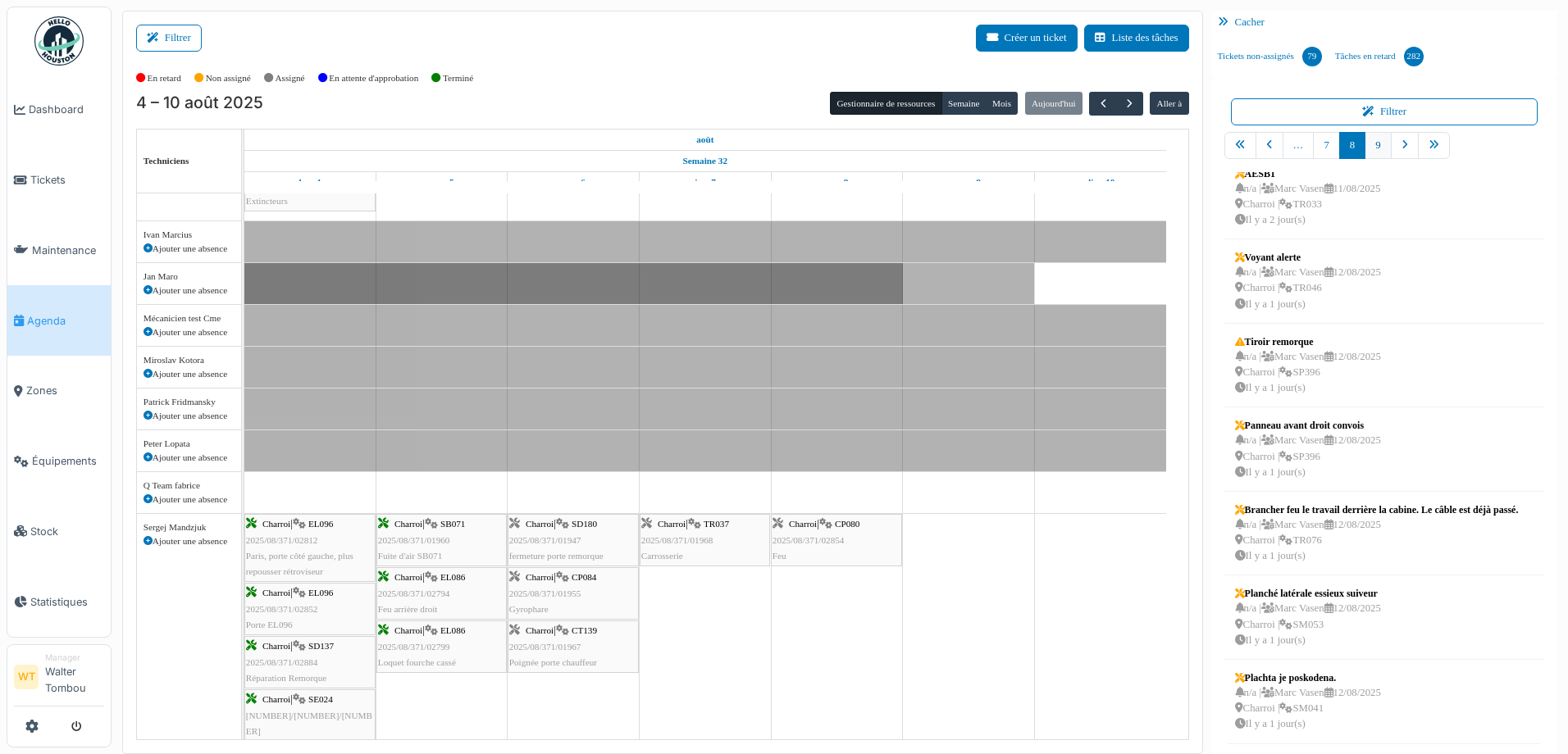 click on "9" at bounding box center [1378, 145] 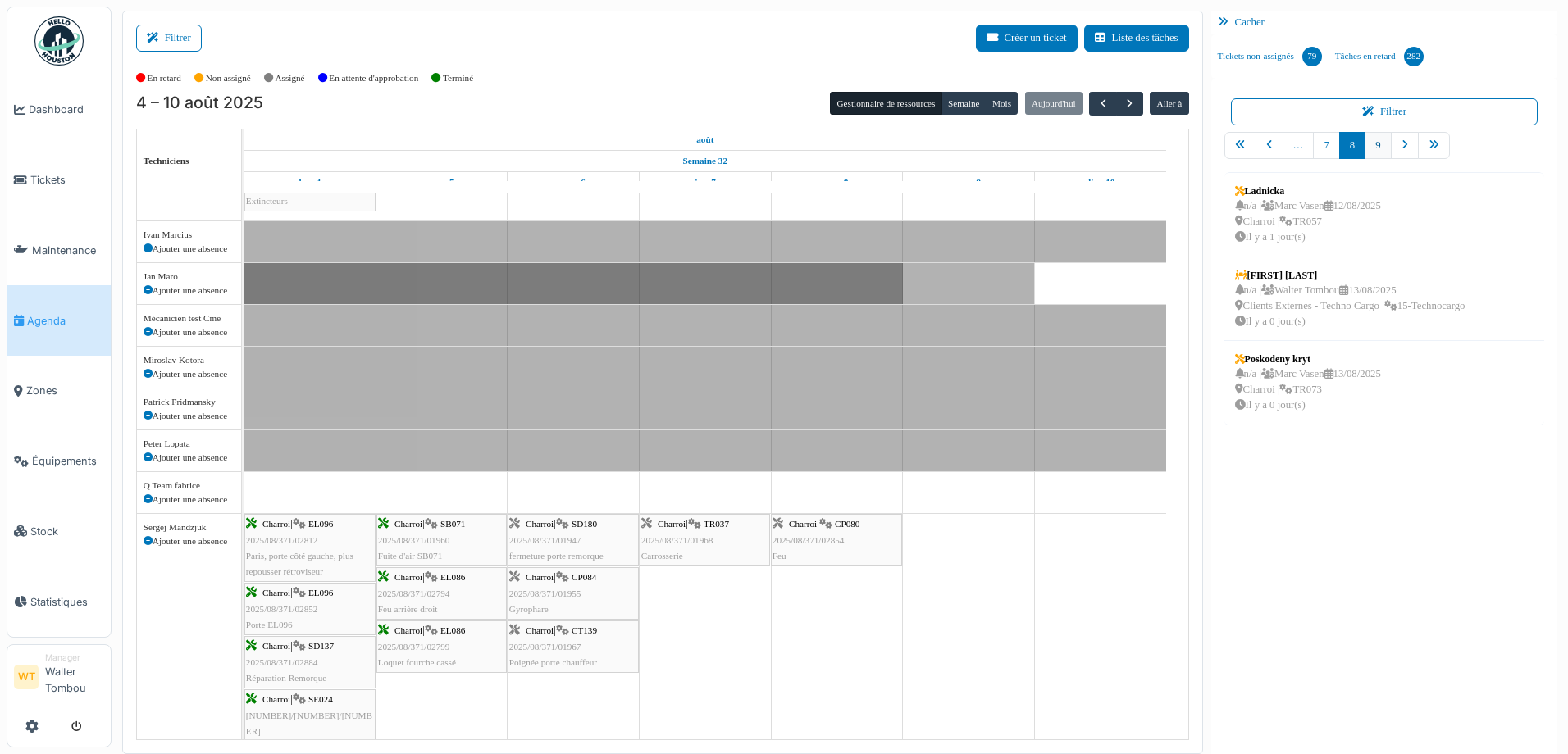 scroll, scrollTop: 0, scrollLeft: 0, axis: both 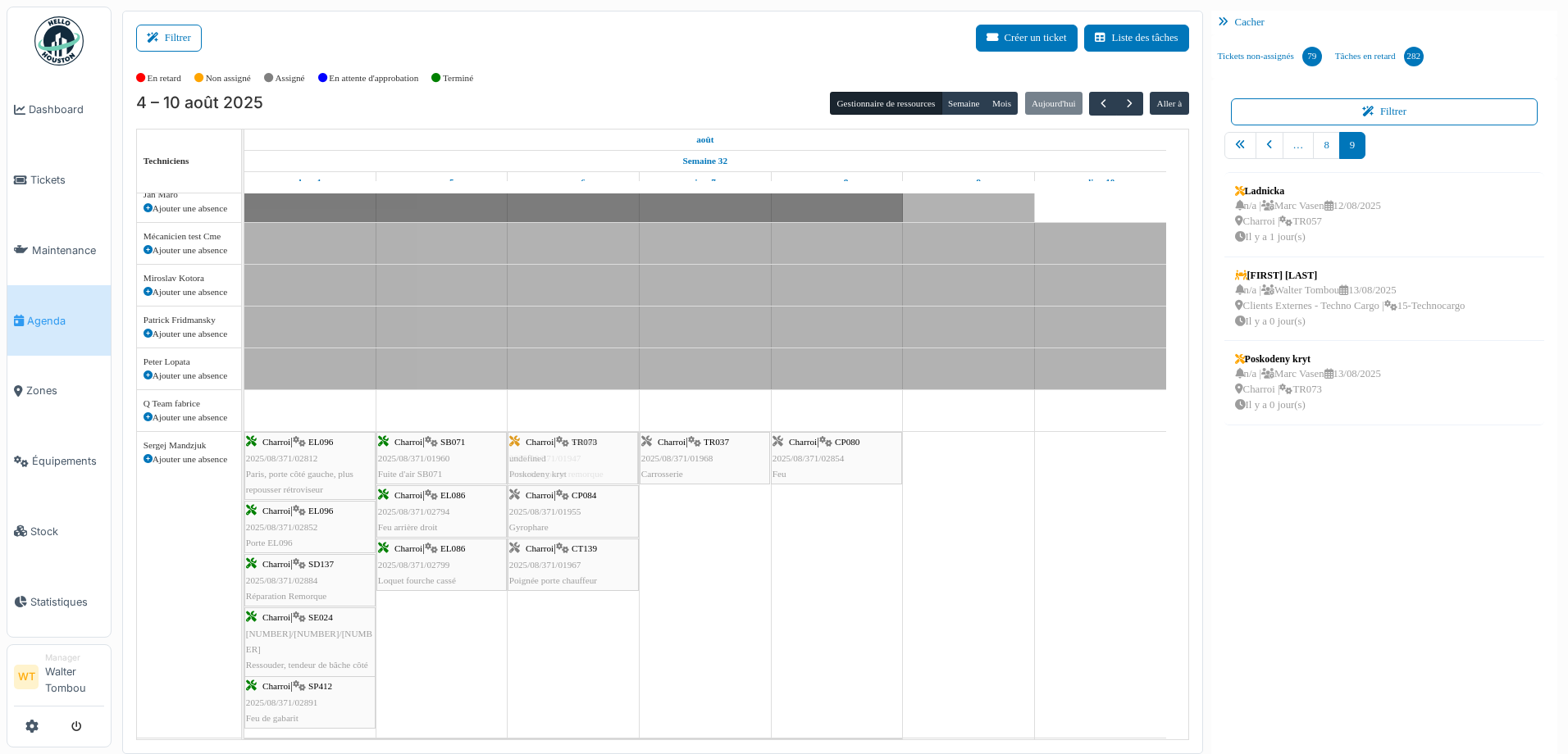drag, startPoint x: 1294, startPoint y: 366, endPoint x: 604, endPoint y: 518, distance: 706.5437 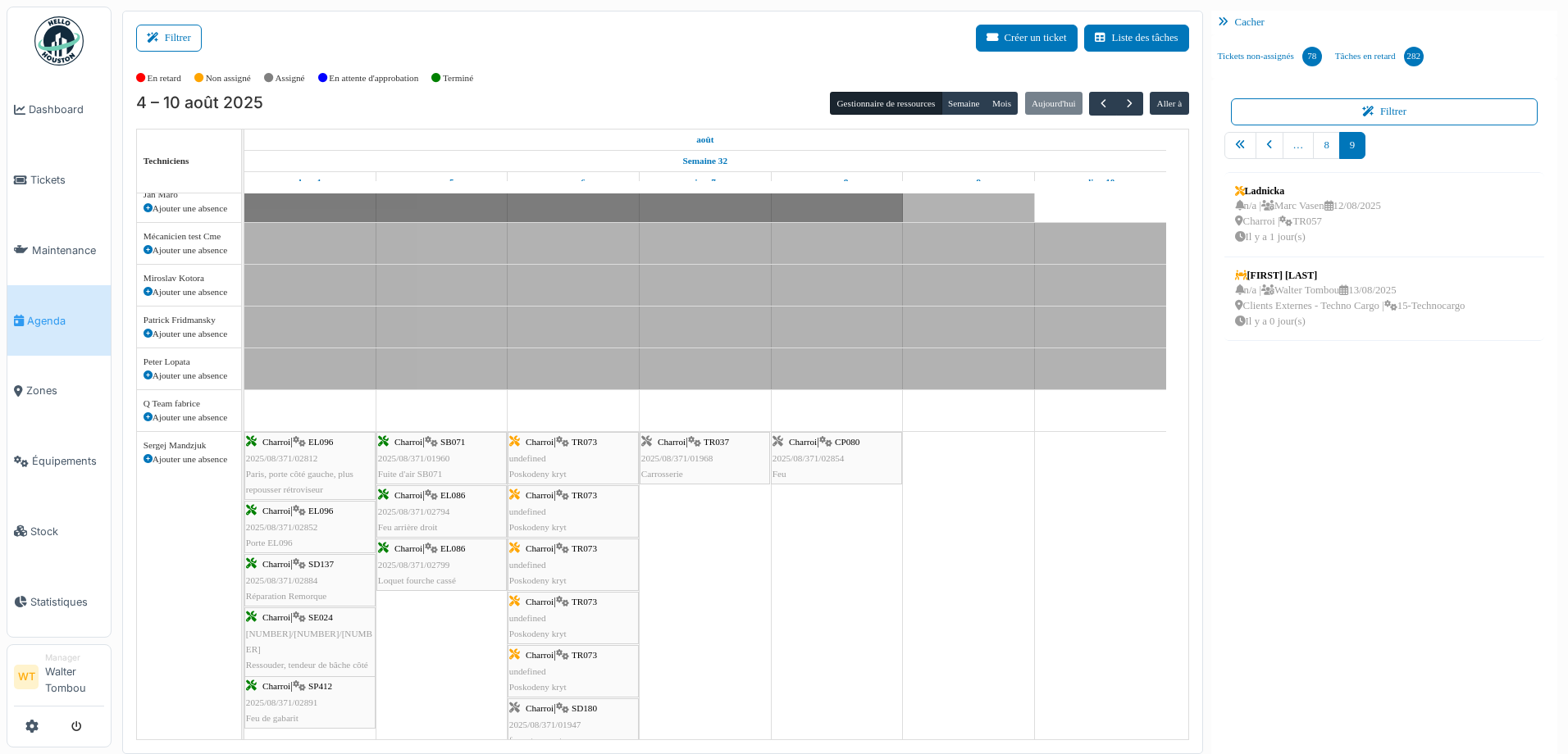 scroll, scrollTop: 177, scrollLeft: 0, axis: vertical 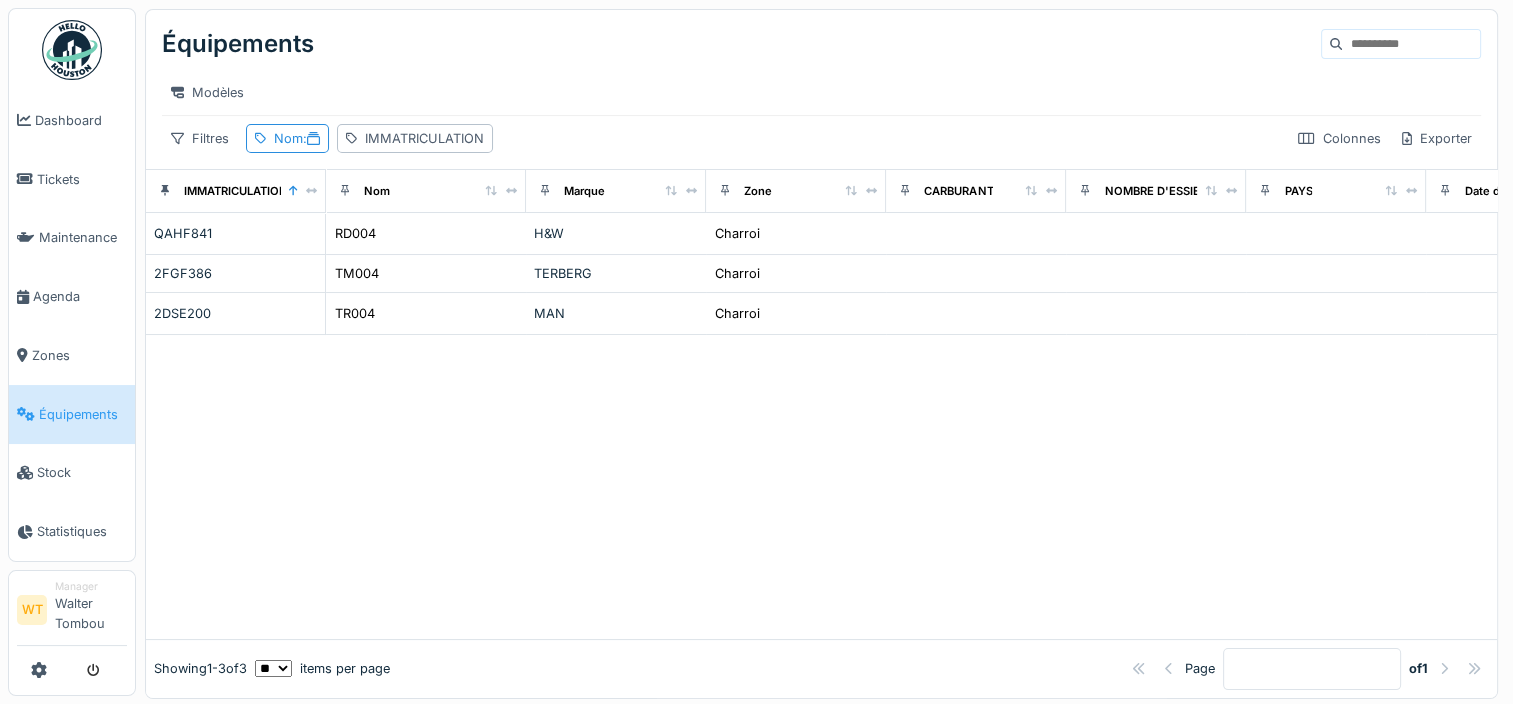drag, startPoint x: 89, startPoint y: 416, endPoint x: 85, endPoint y: 400, distance: 16.492422 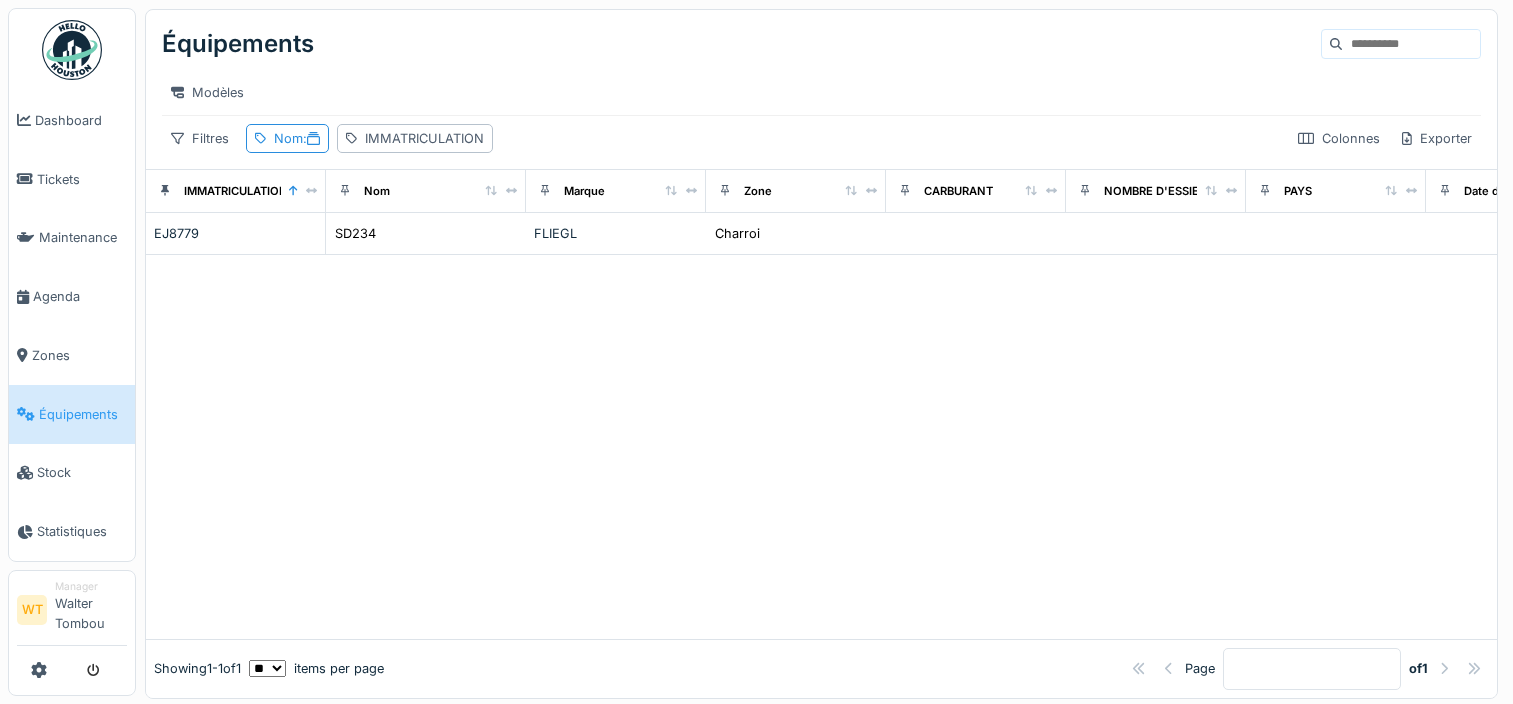 scroll, scrollTop: 0, scrollLeft: 0, axis: both 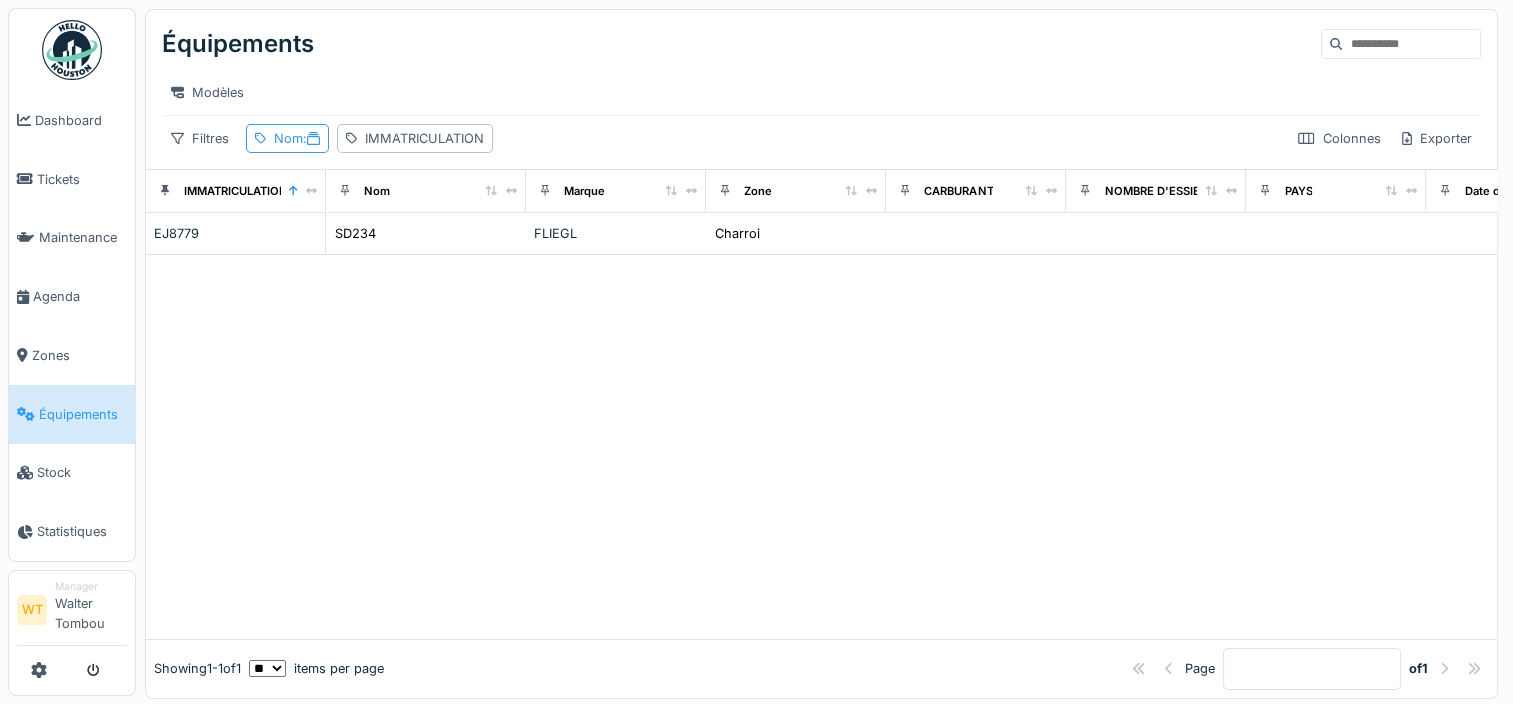 click on ":" at bounding box center (311, 138) 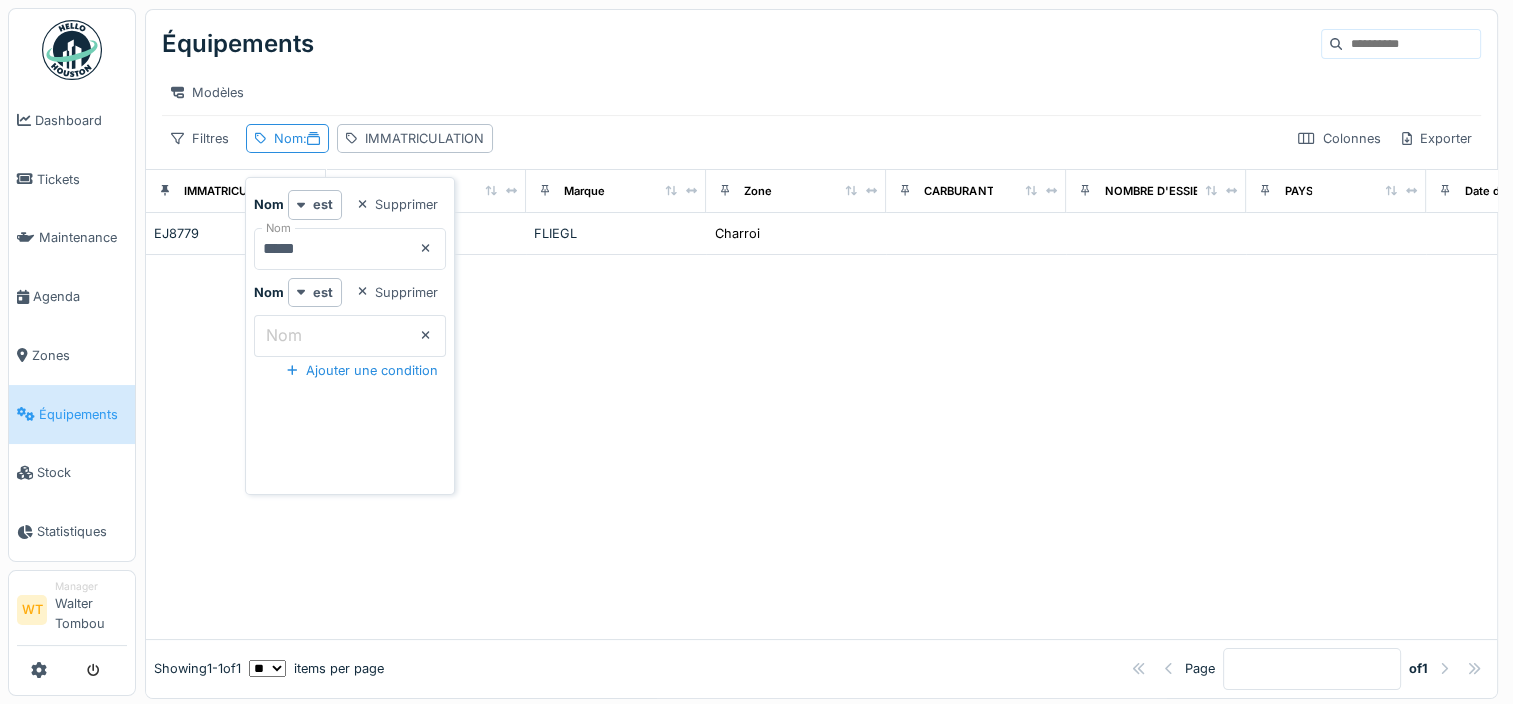 click on "*****" at bounding box center (350, 249) 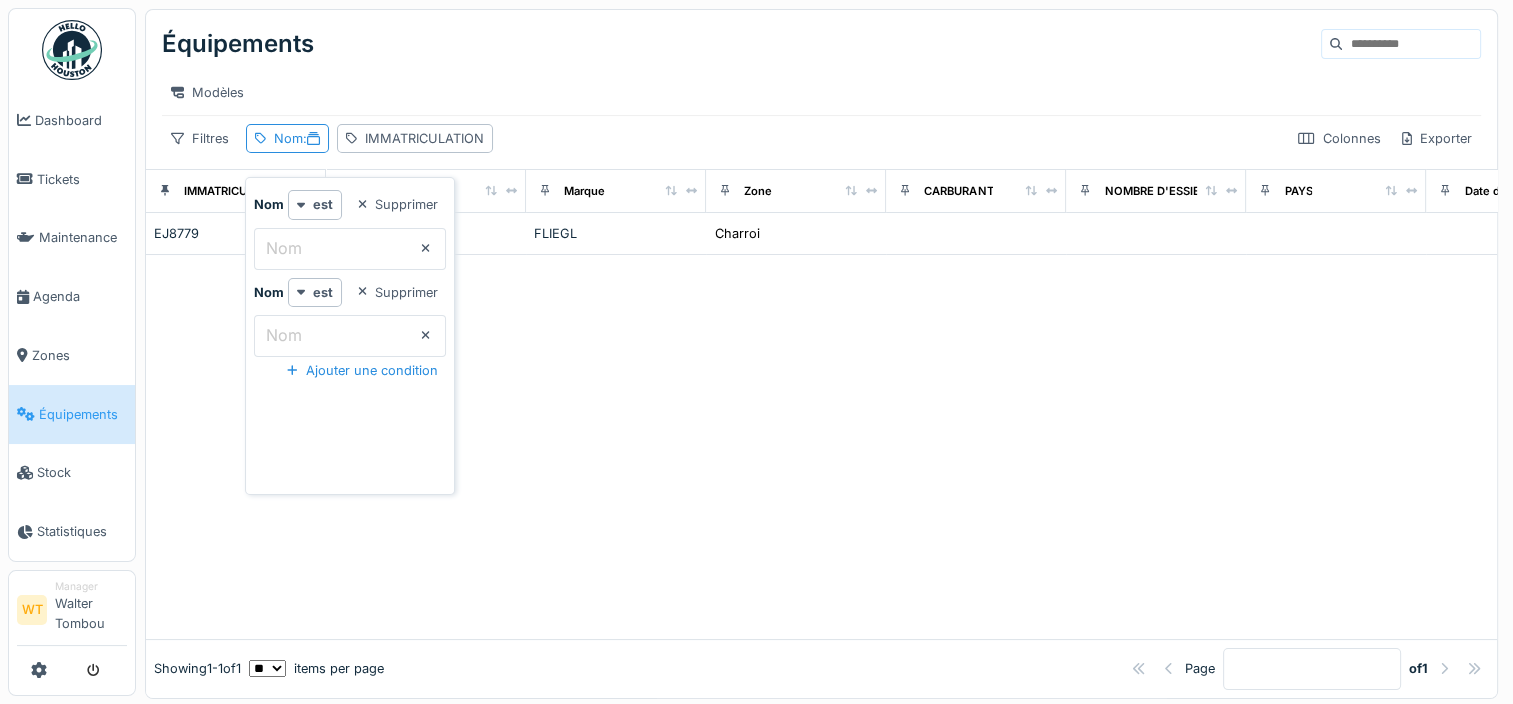click on "Nom" at bounding box center [350, 249] 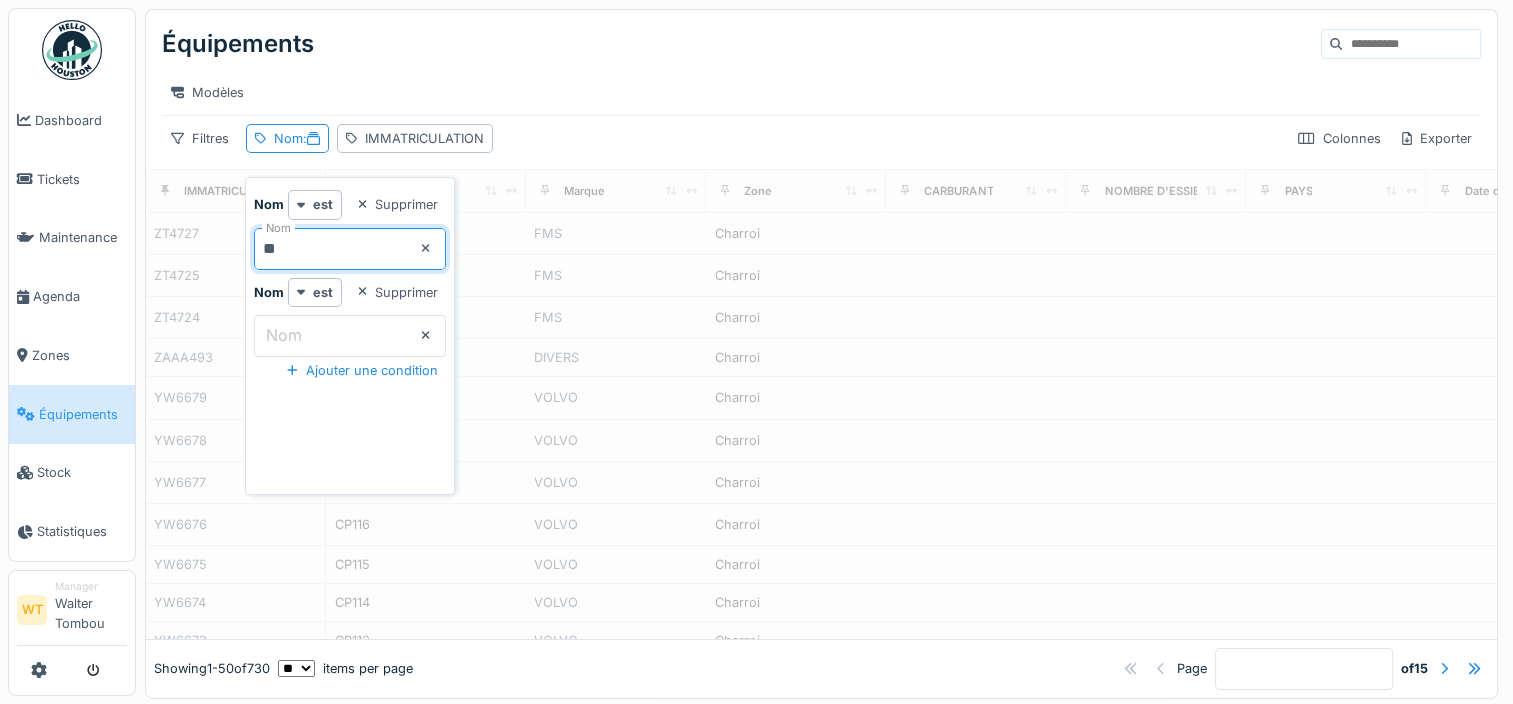 type on "**" 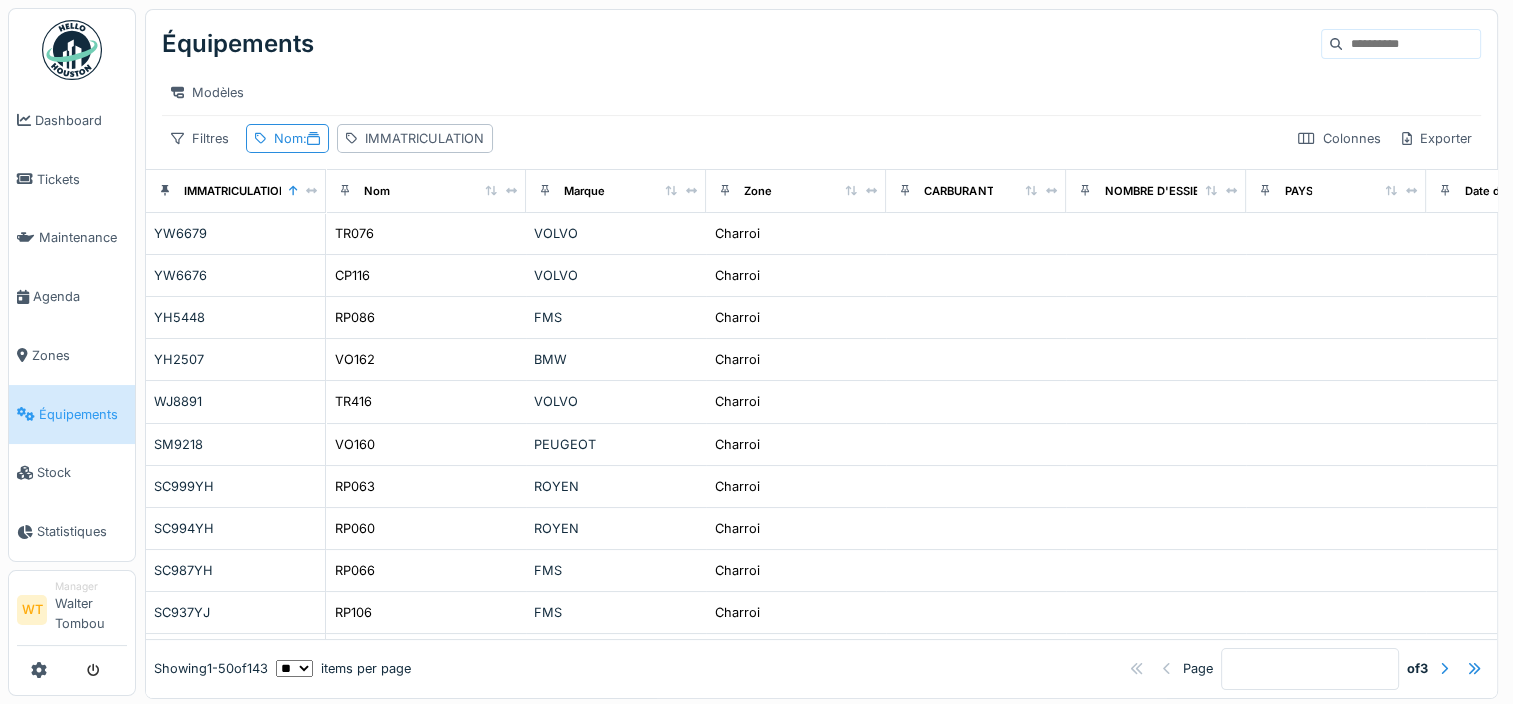click on "Modèles" at bounding box center [821, 92] 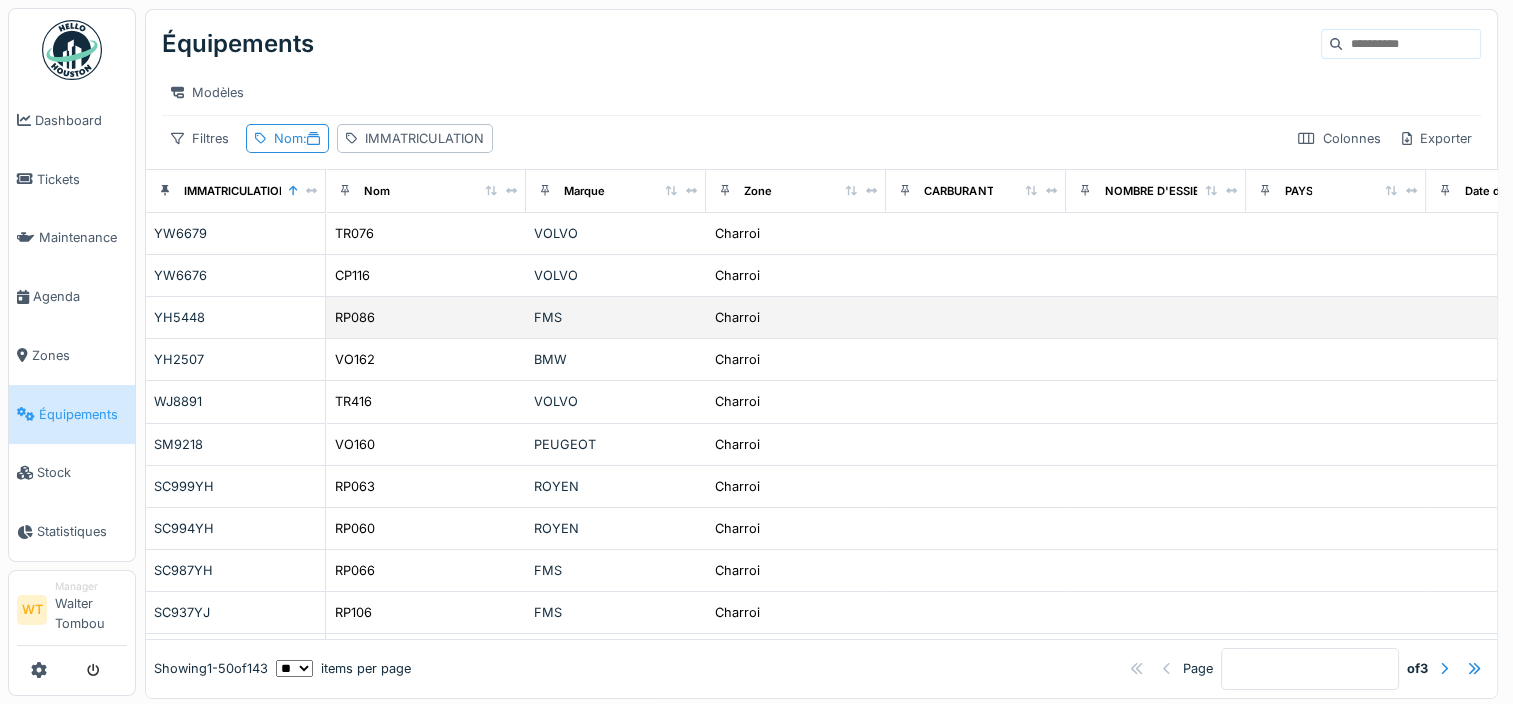 scroll, scrollTop: 100, scrollLeft: 0, axis: vertical 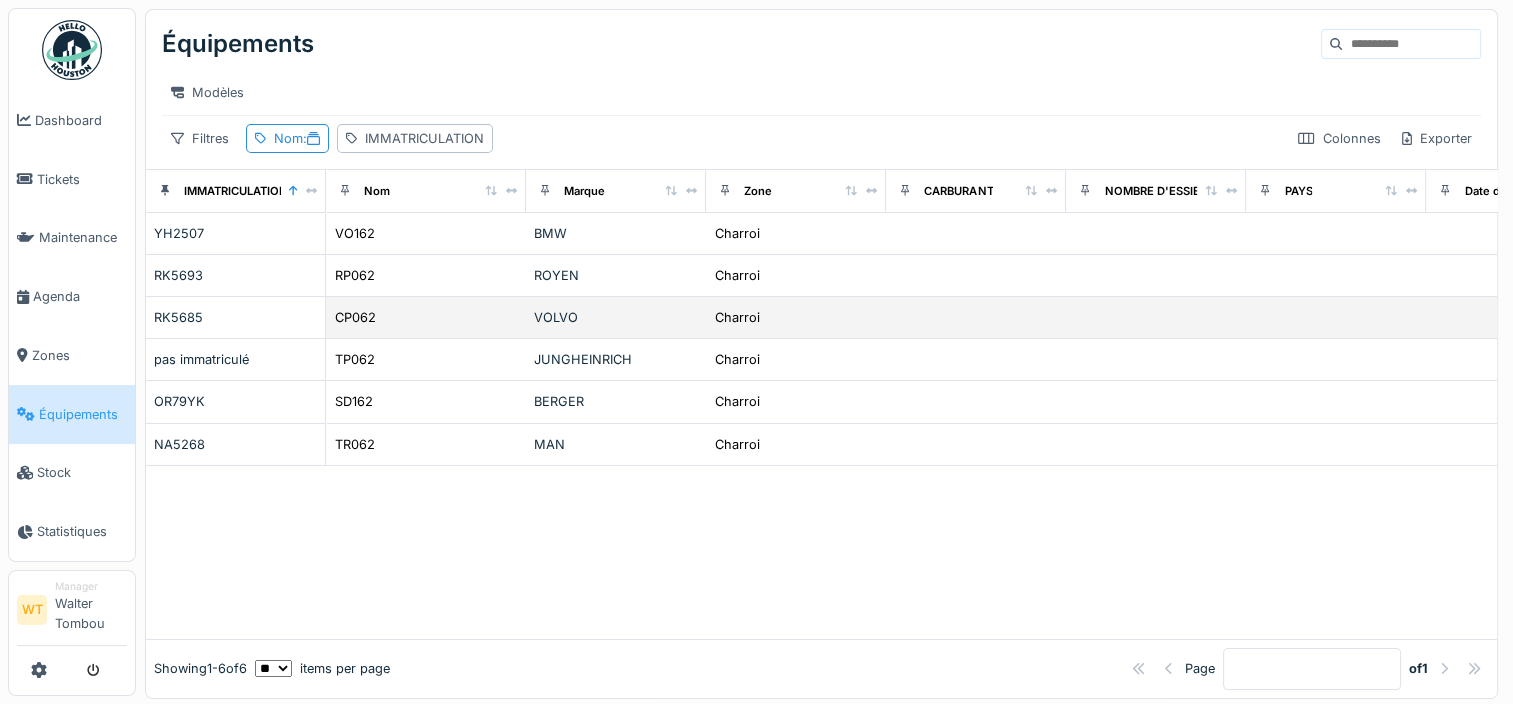 click on "CP062" at bounding box center (426, 317) 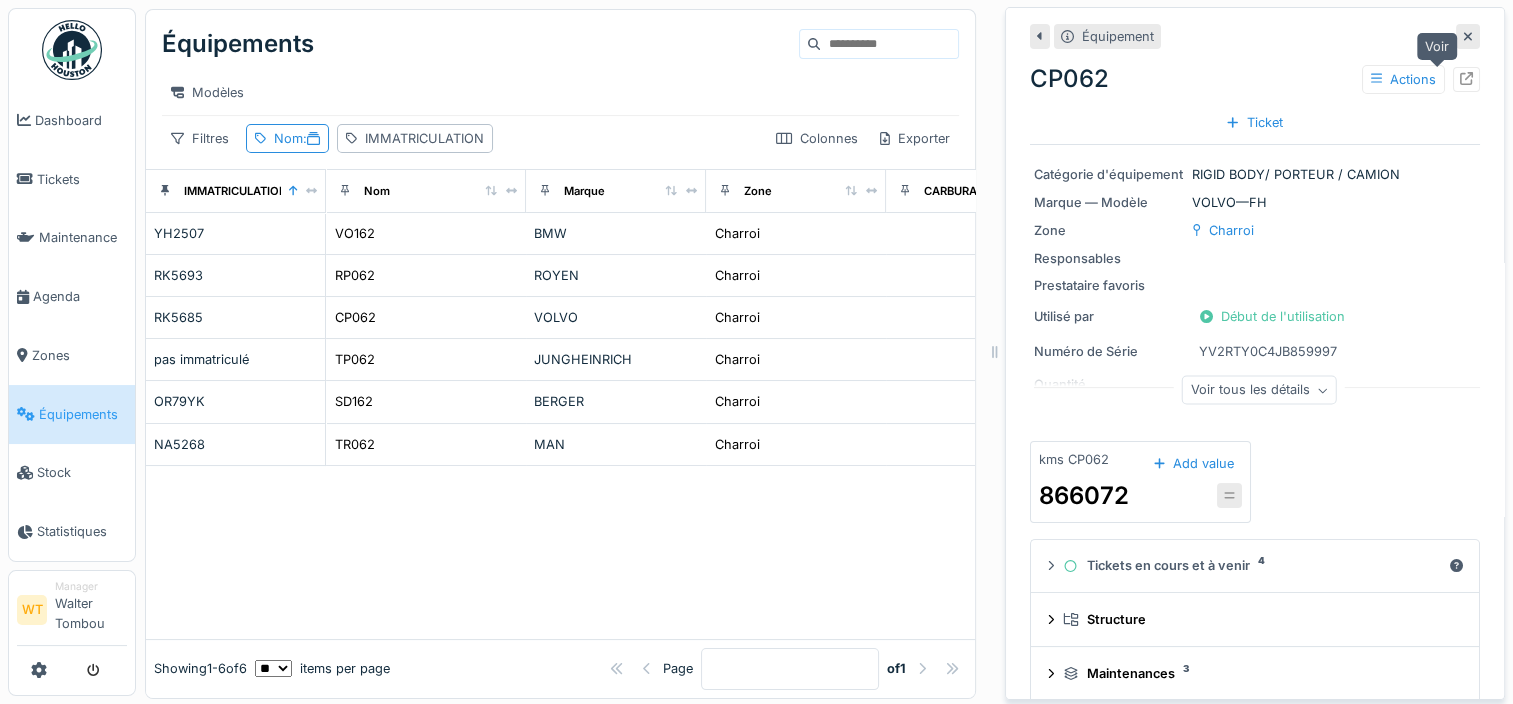 click at bounding box center (1466, 79) 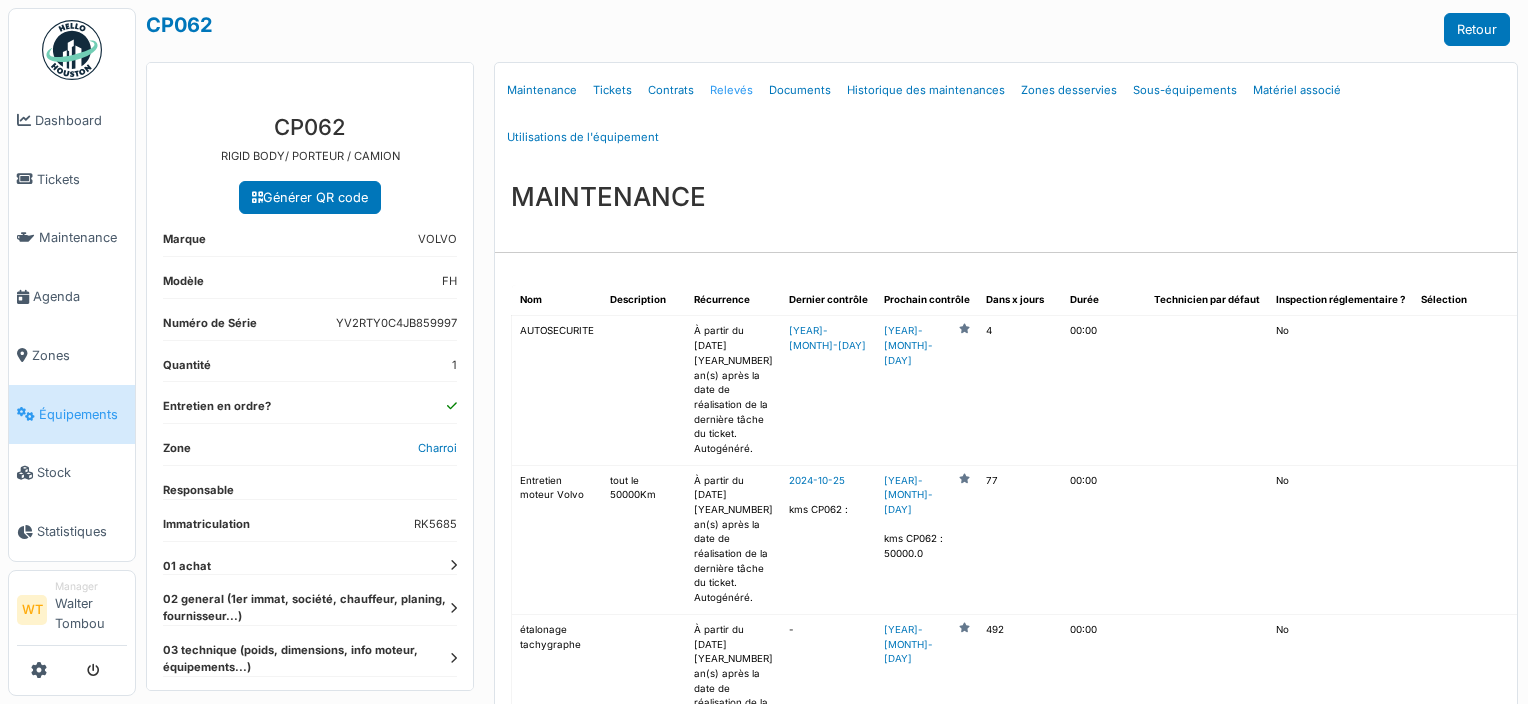 scroll, scrollTop: 0, scrollLeft: 0, axis: both 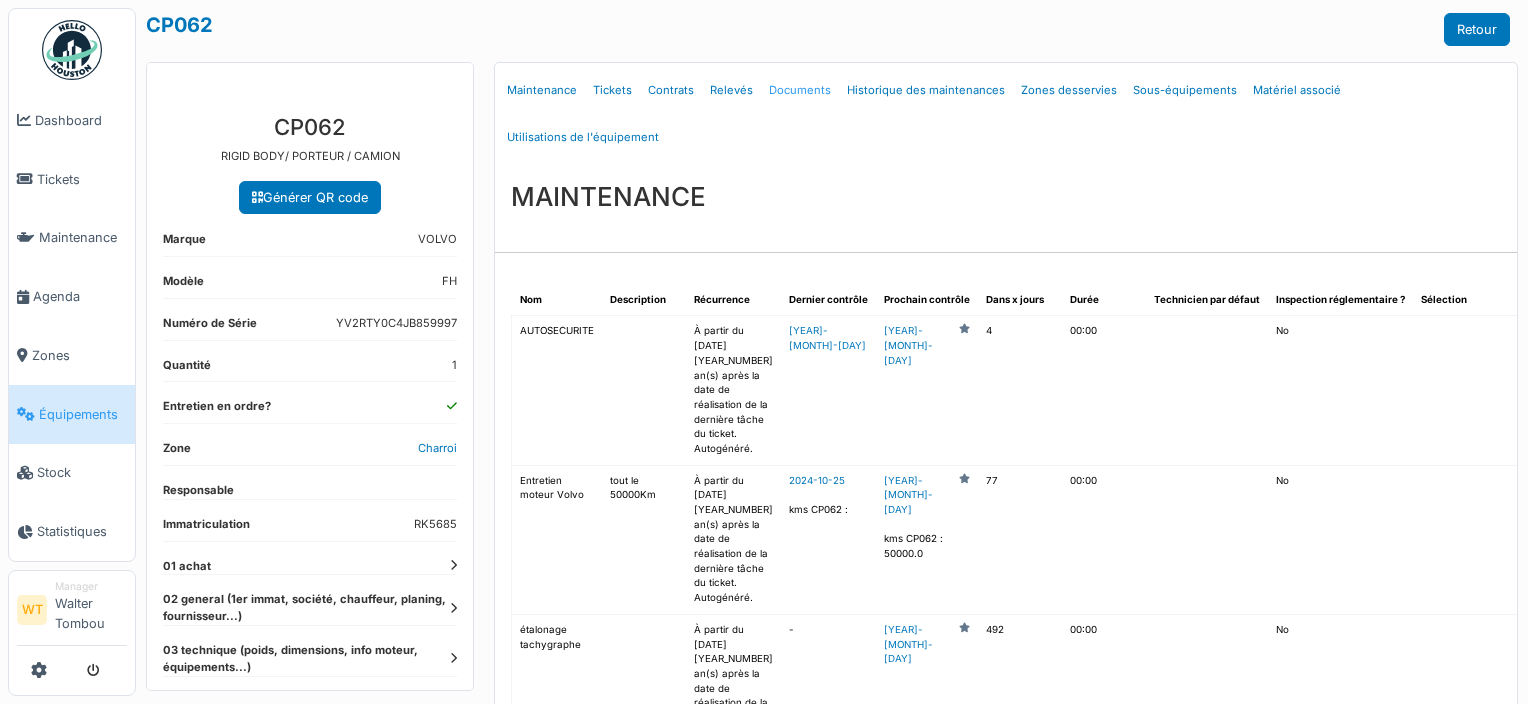click on "Documents" at bounding box center (800, 90) 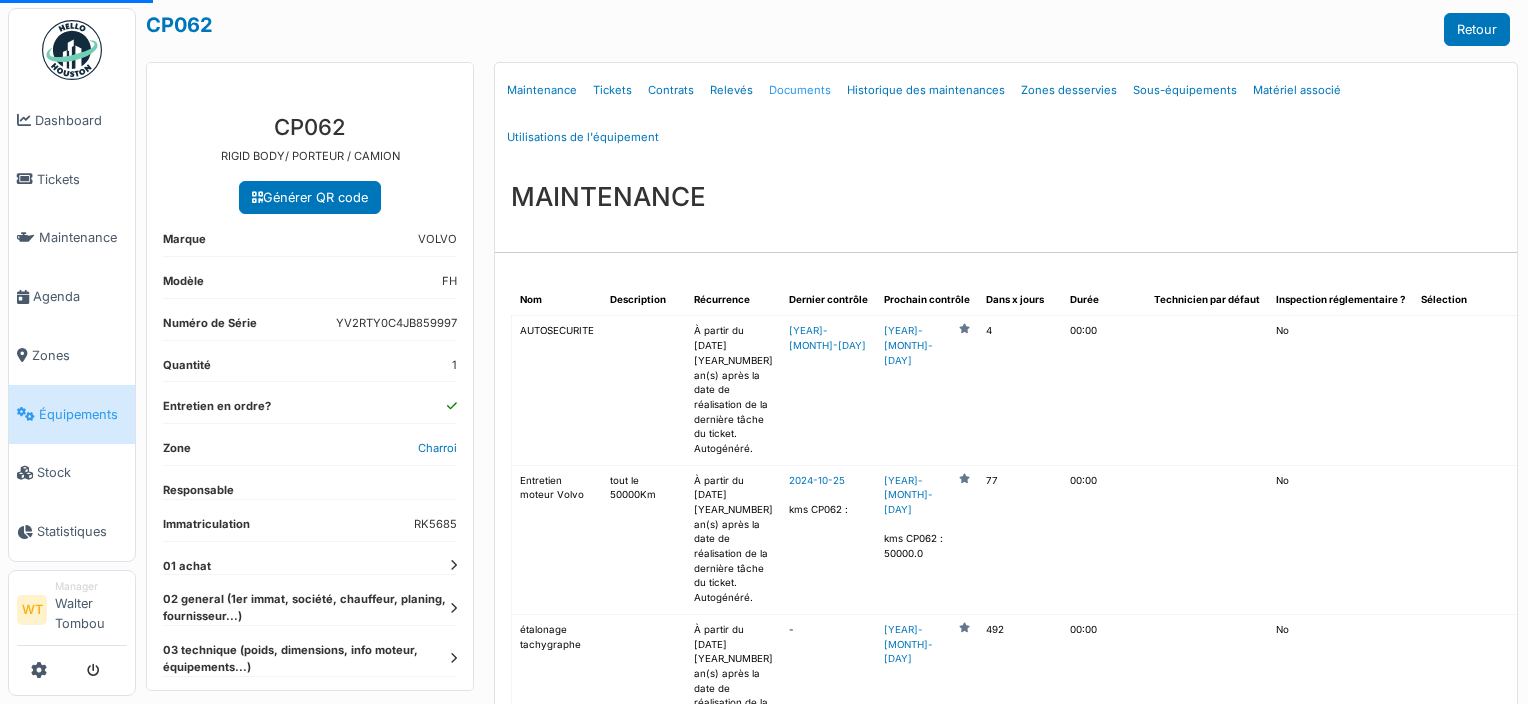 select on "***" 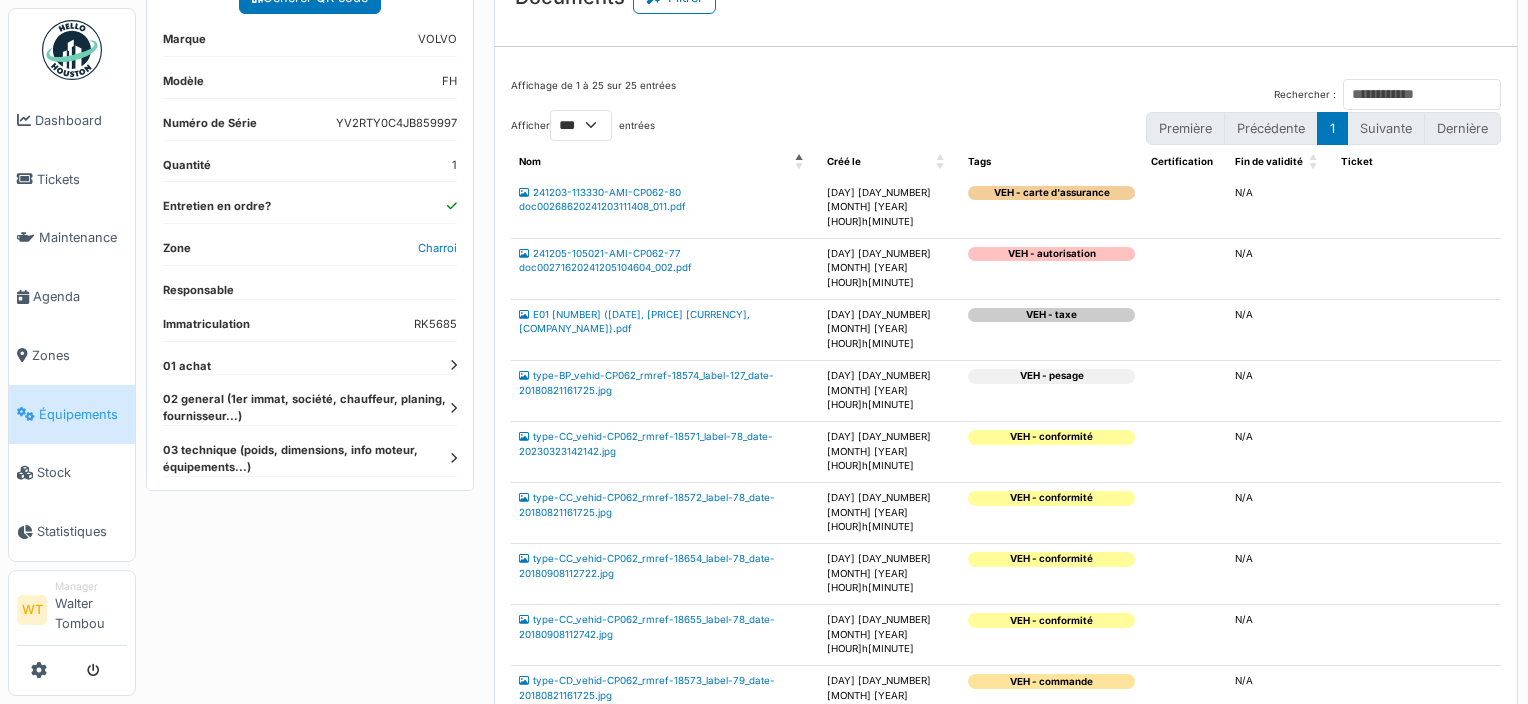 scroll, scrollTop: 500, scrollLeft: 0, axis: vertical 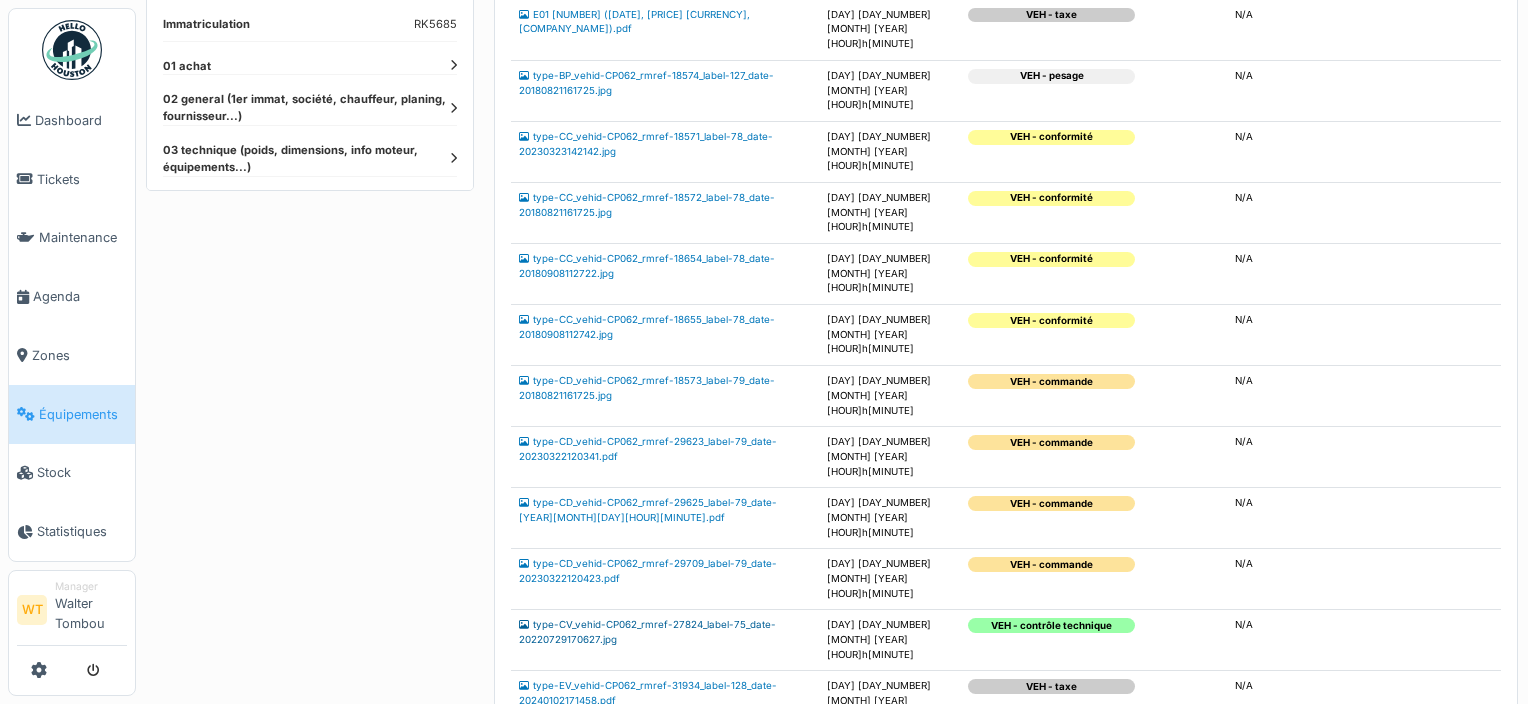 click on "type-CV_vehid-CP062_rmref-27824_label-75_date-20220729170627.jpg" at bounding box center [647, 632] 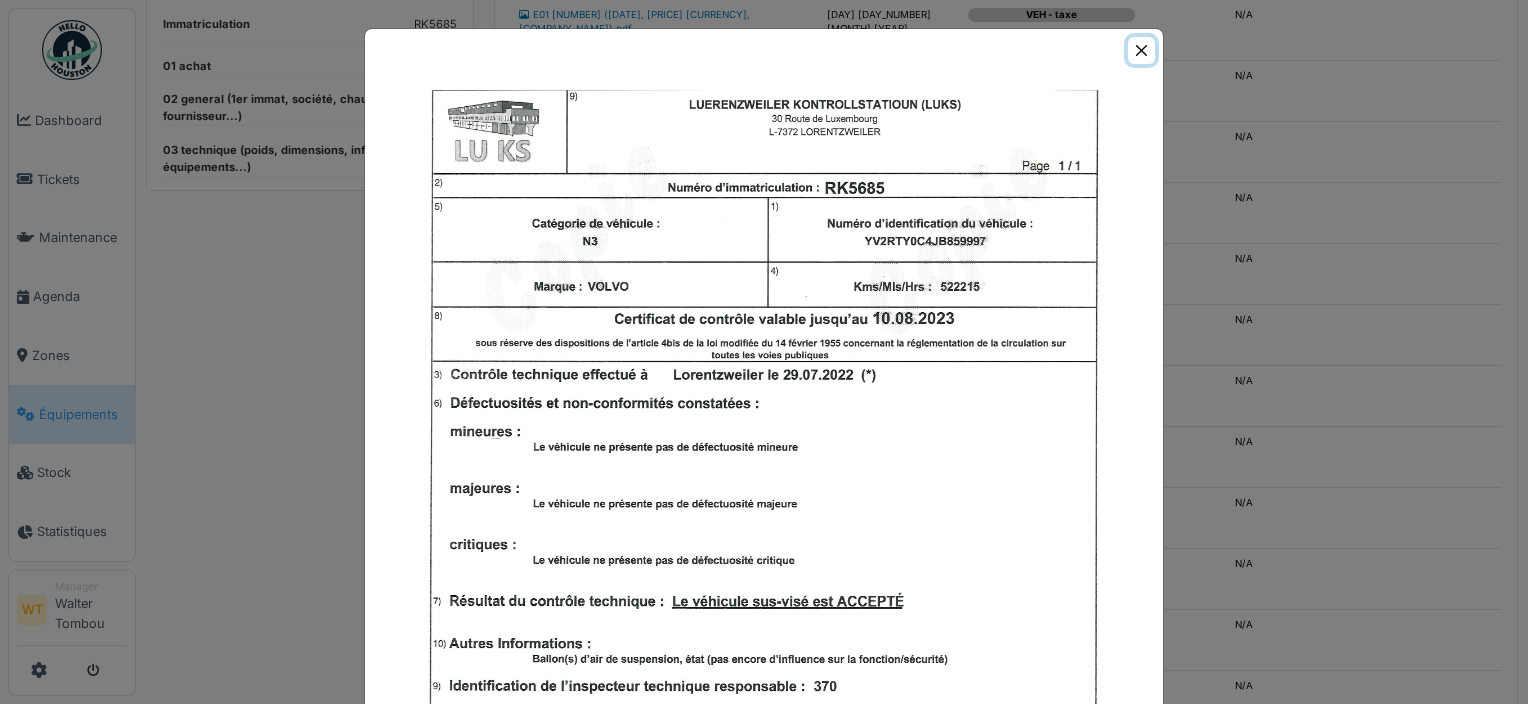 click at bounding box center (1141, 50) 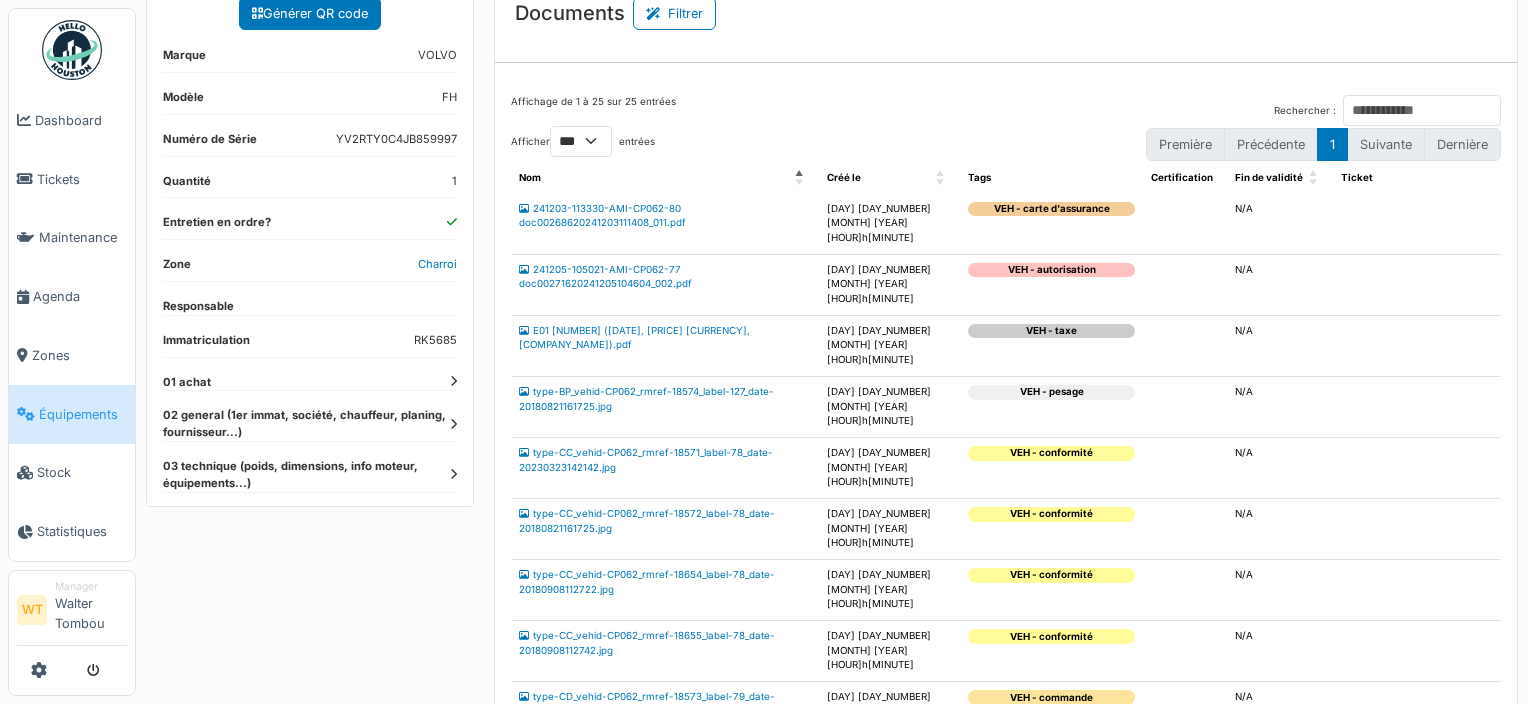 scroll, scrollTop: 0, scrollLeft: 0, axis: both 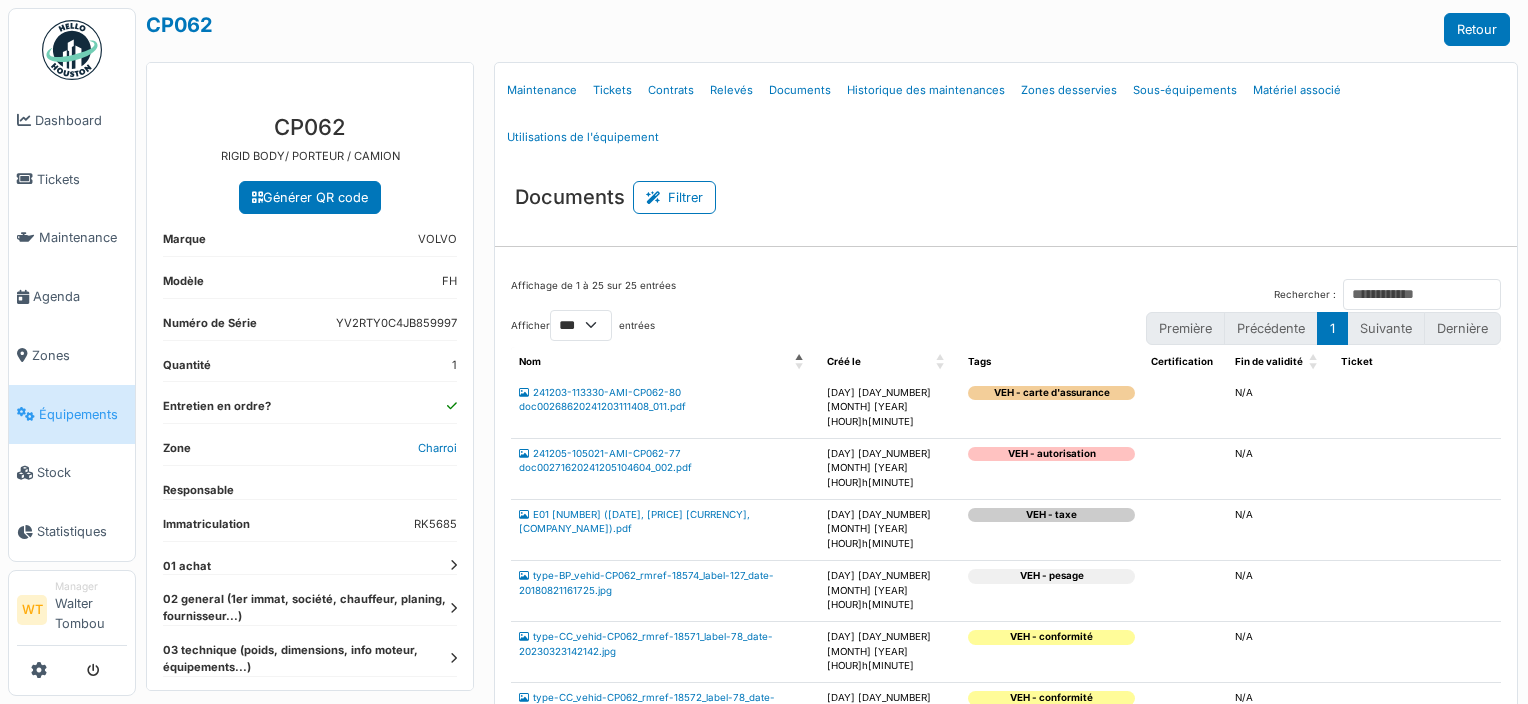 click on "Équipements" at bounding box center [83, 414] 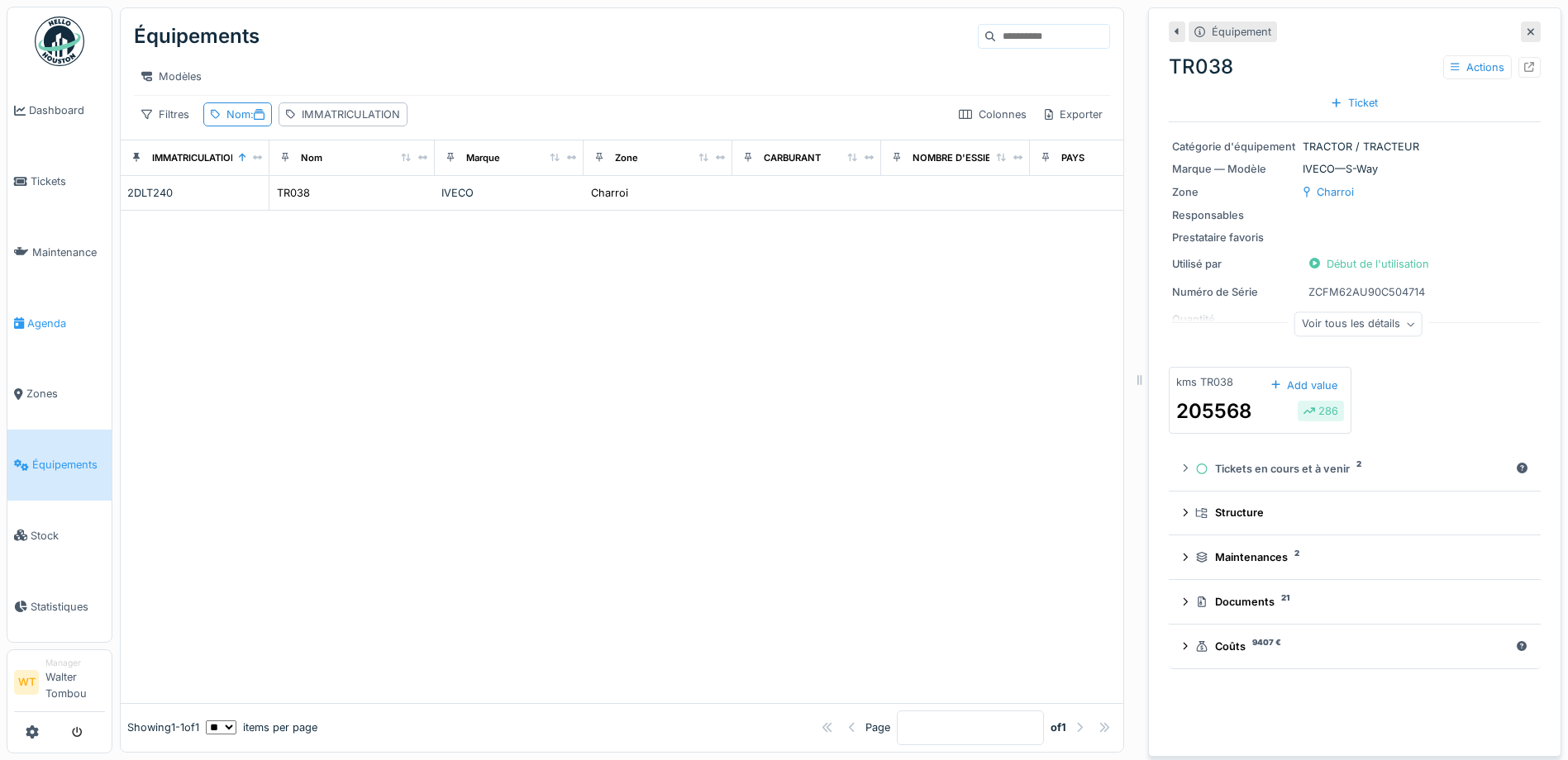 scroll, scrollTop: 0, scrollLeft: 0, axis: both 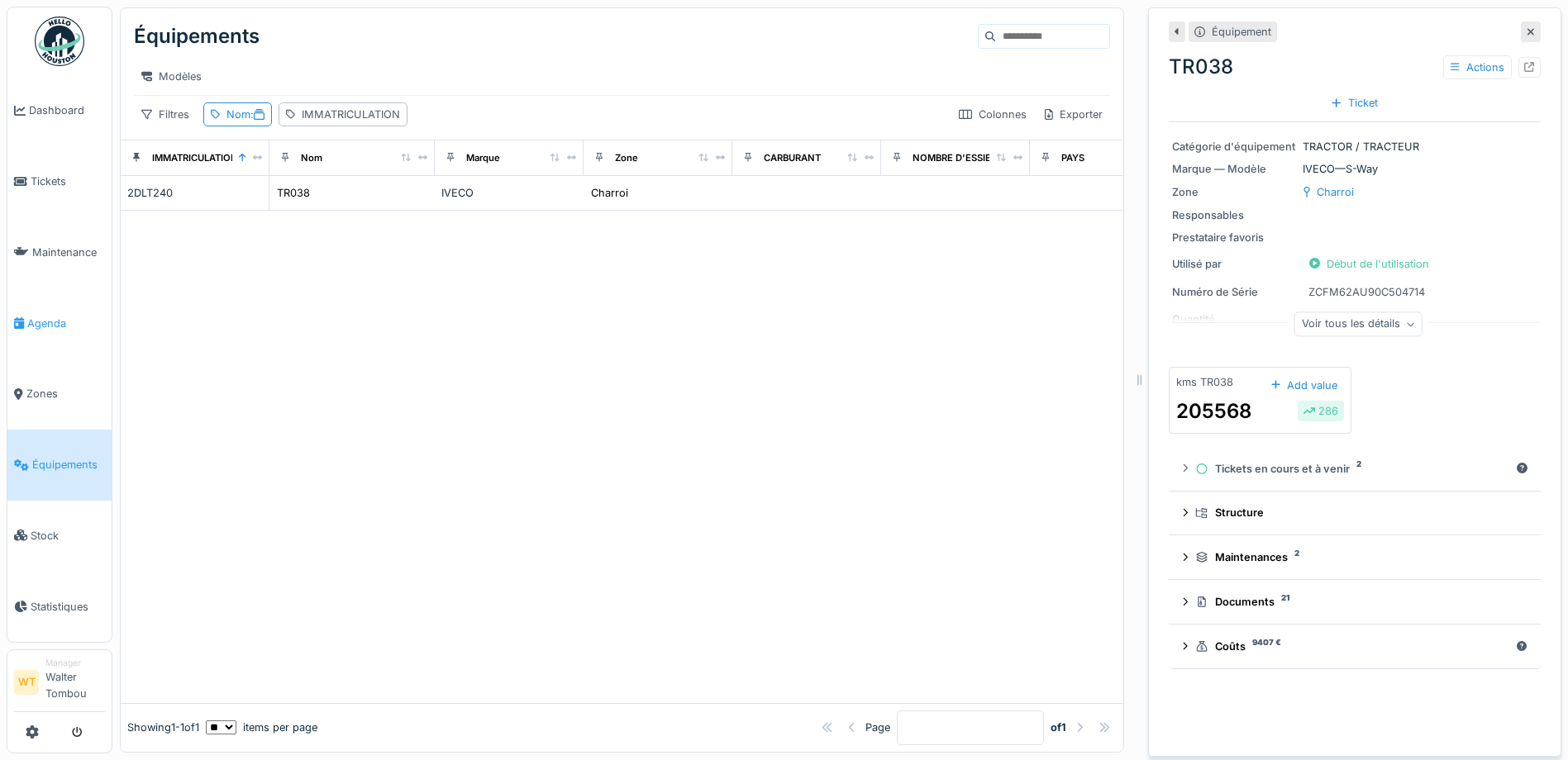 click on "Agenda" at bounding box center (66, 323) 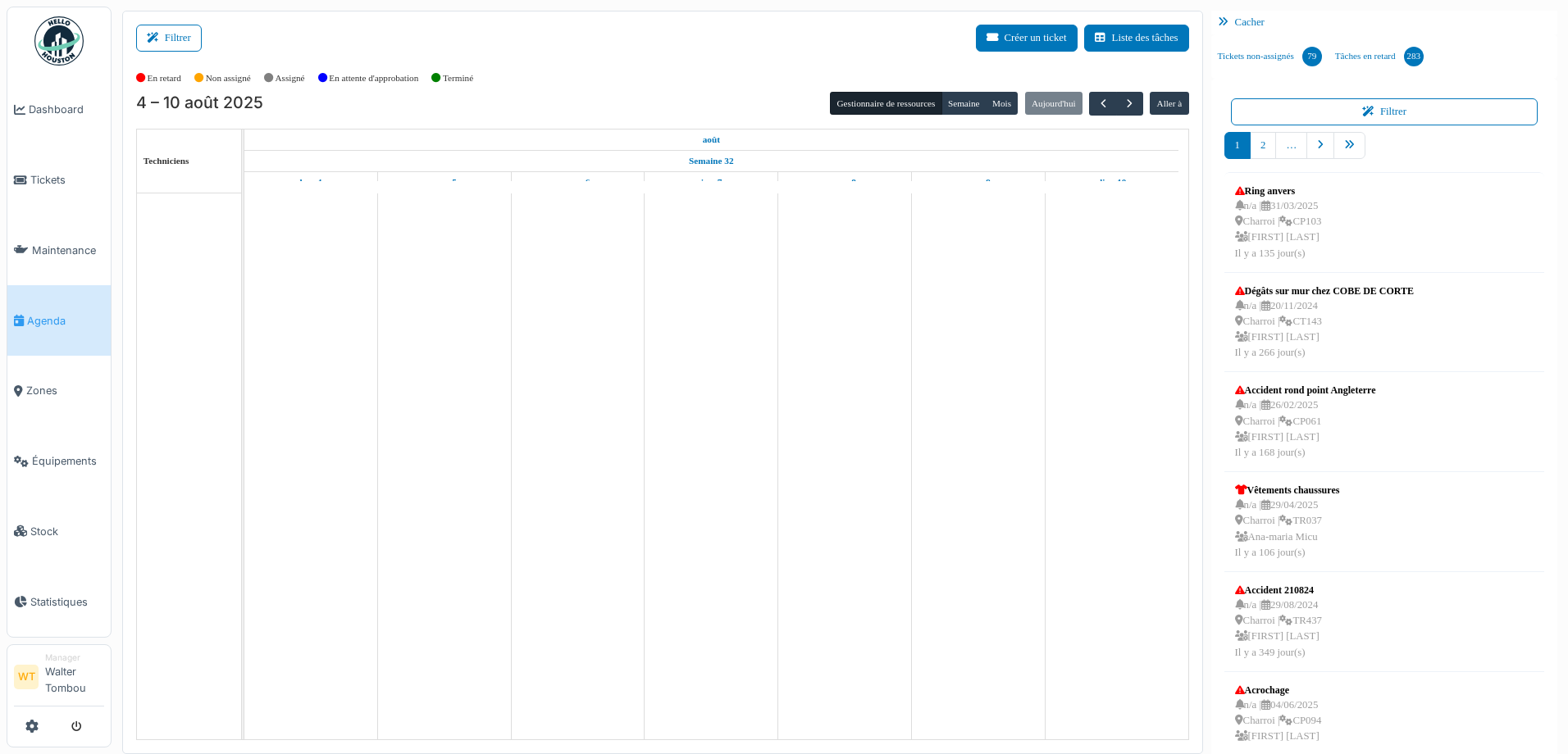 scroll, scrollTop: 0, scrollLeft: 0, axis: both 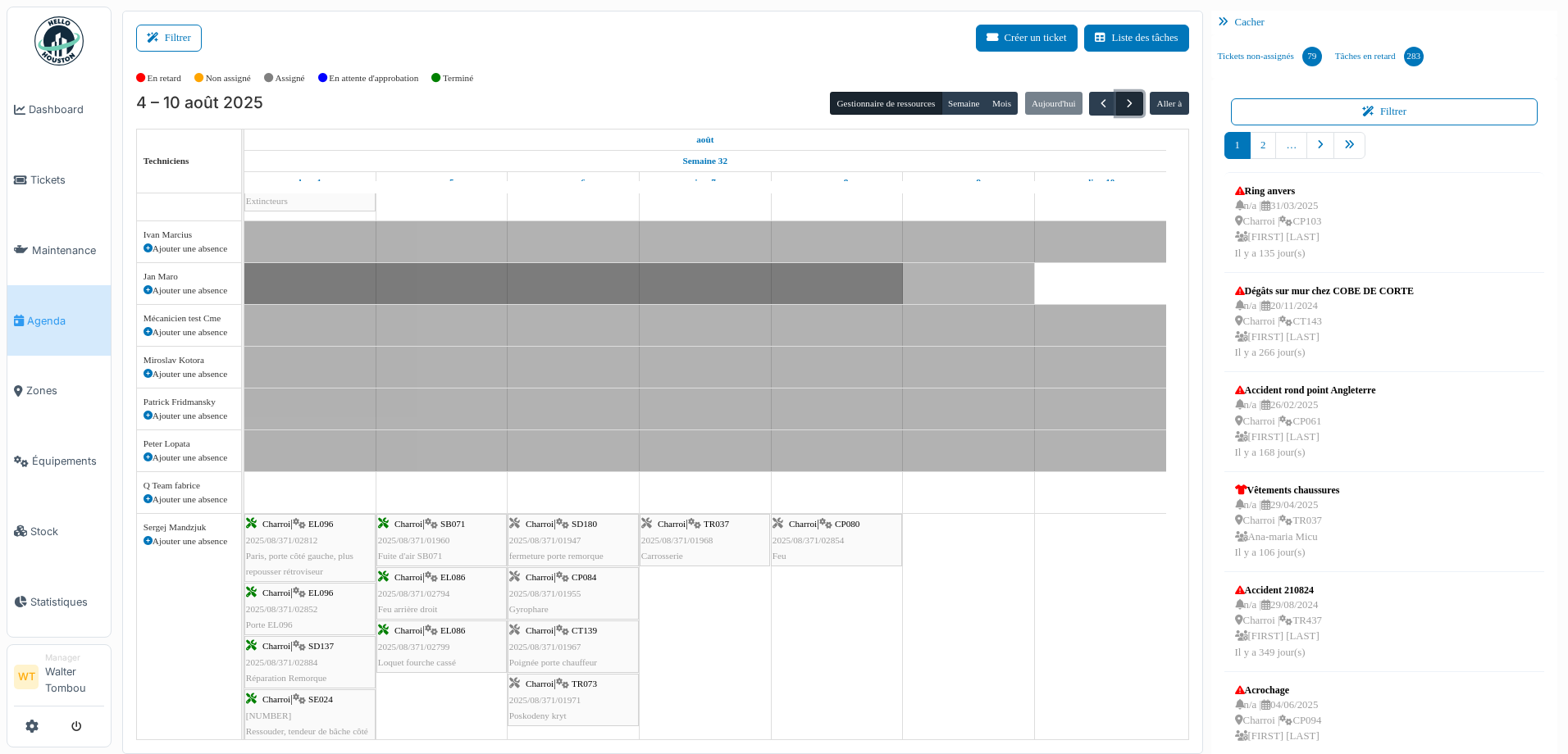 click at bounding box center [1129, 103] 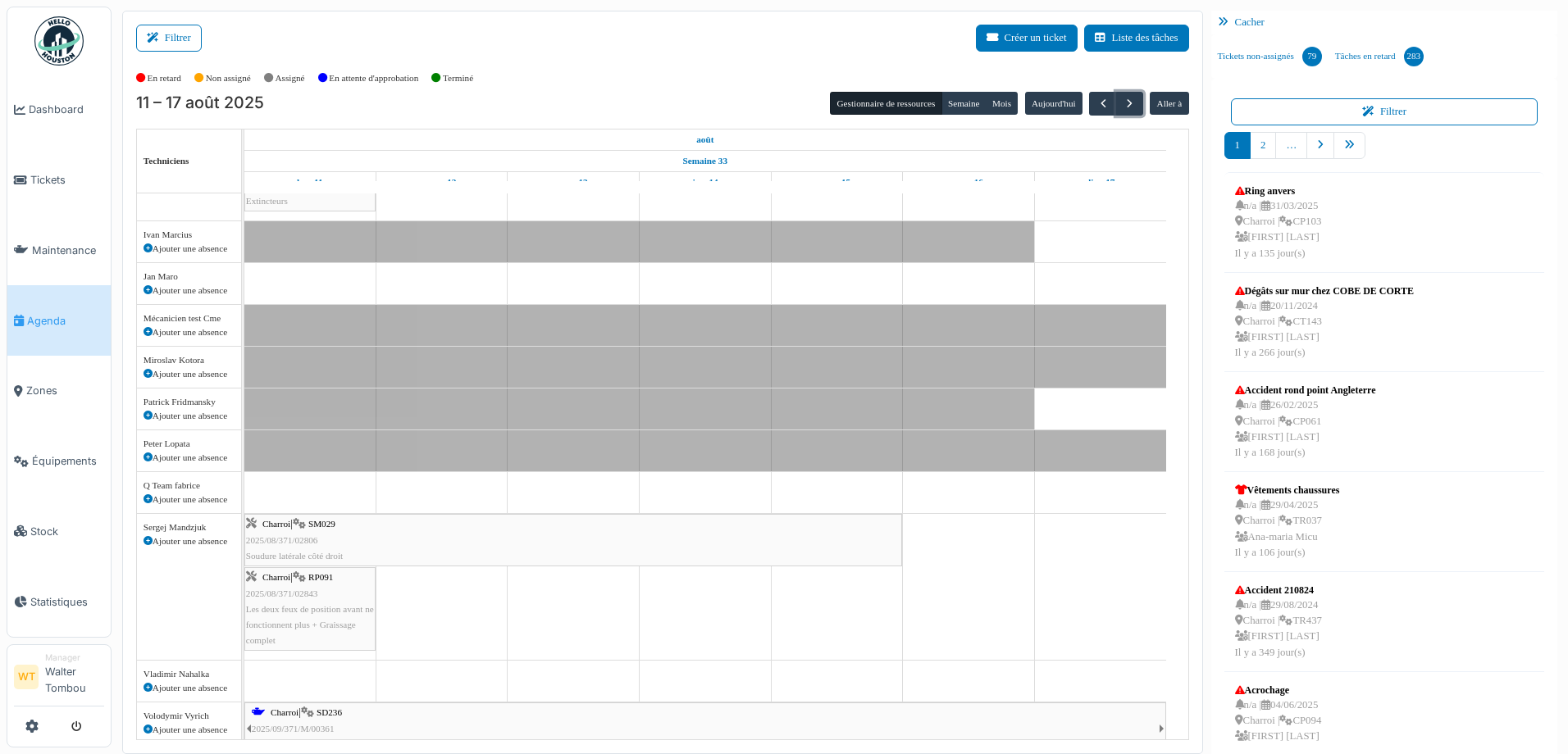 scroll, scrollTop: 99, scrollLeft: 0, axis: vertical 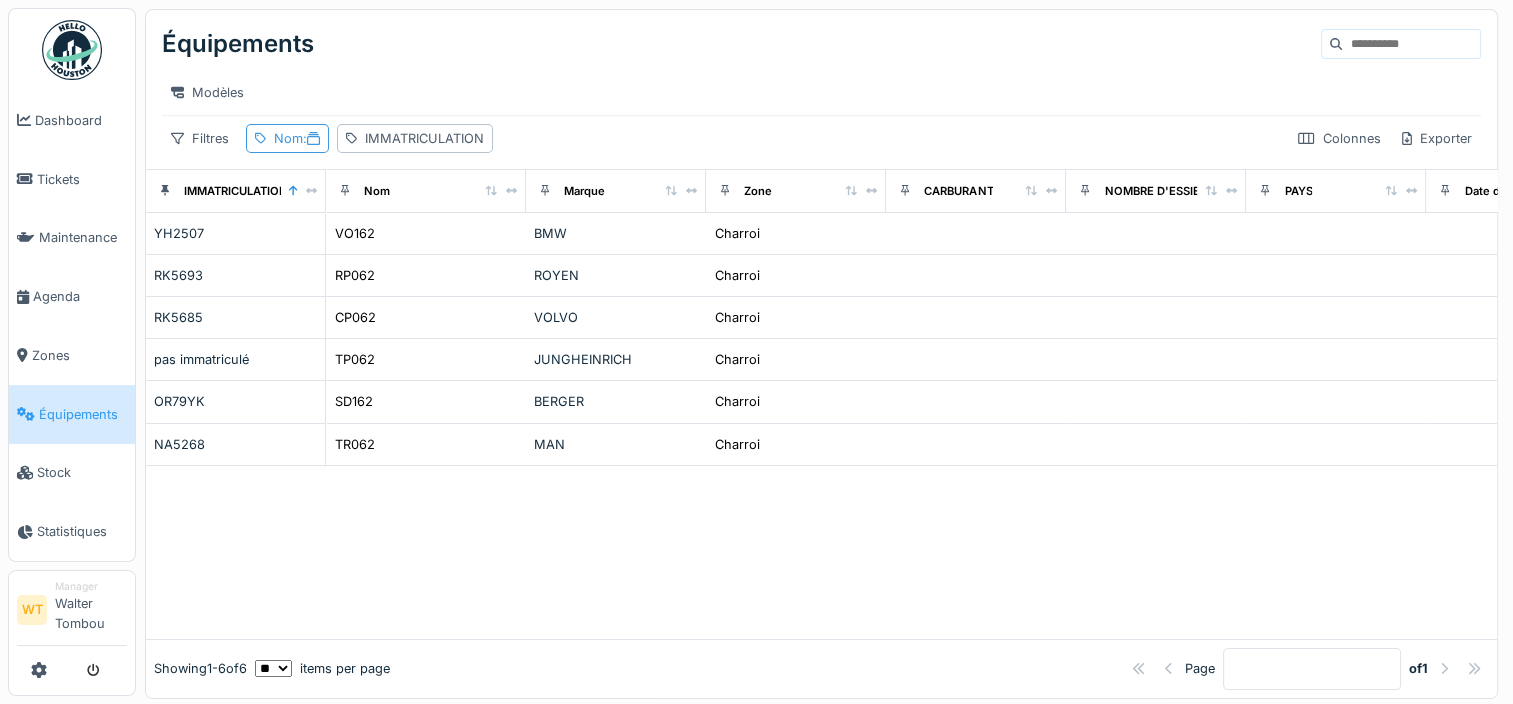click on "Nom  :" at bounding box center [297, 138] 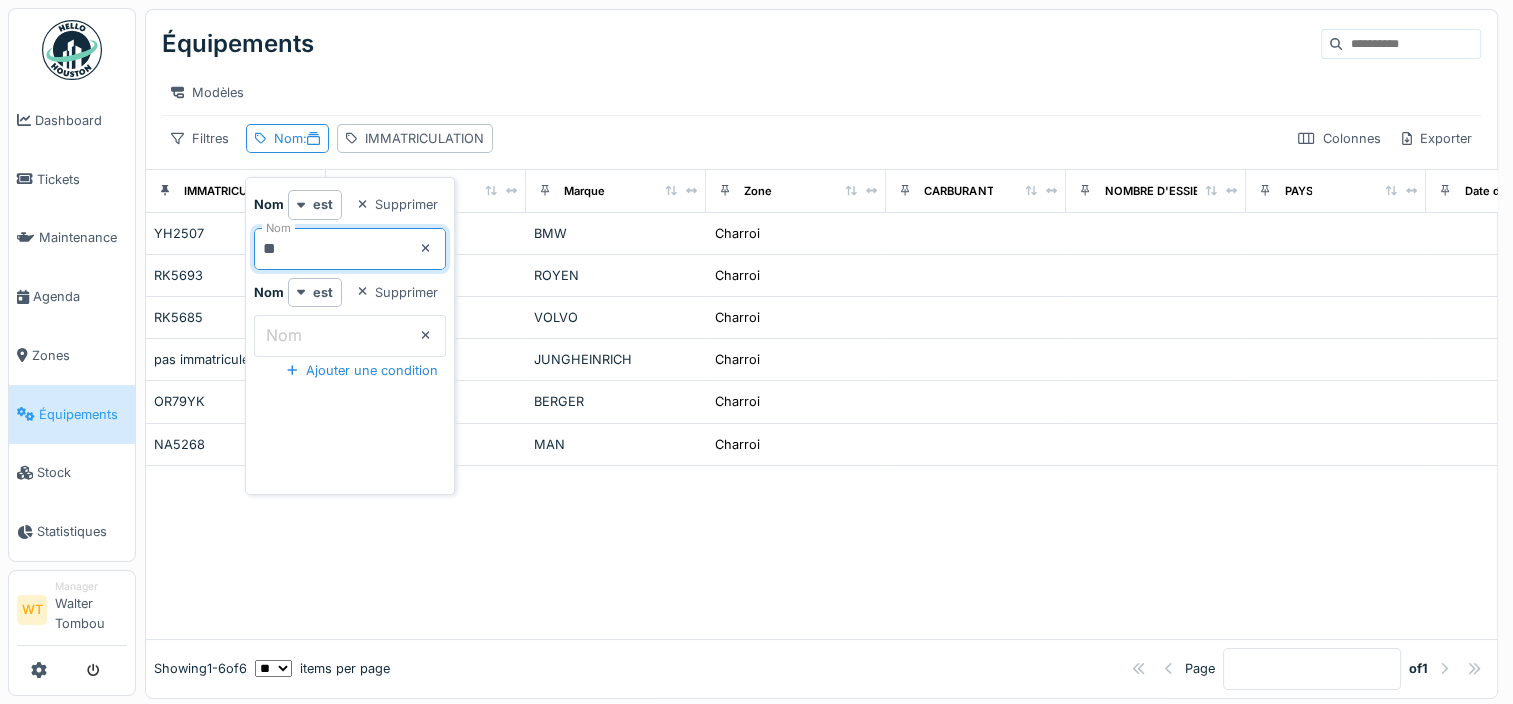click on "**" at bounding box center [350, 249] 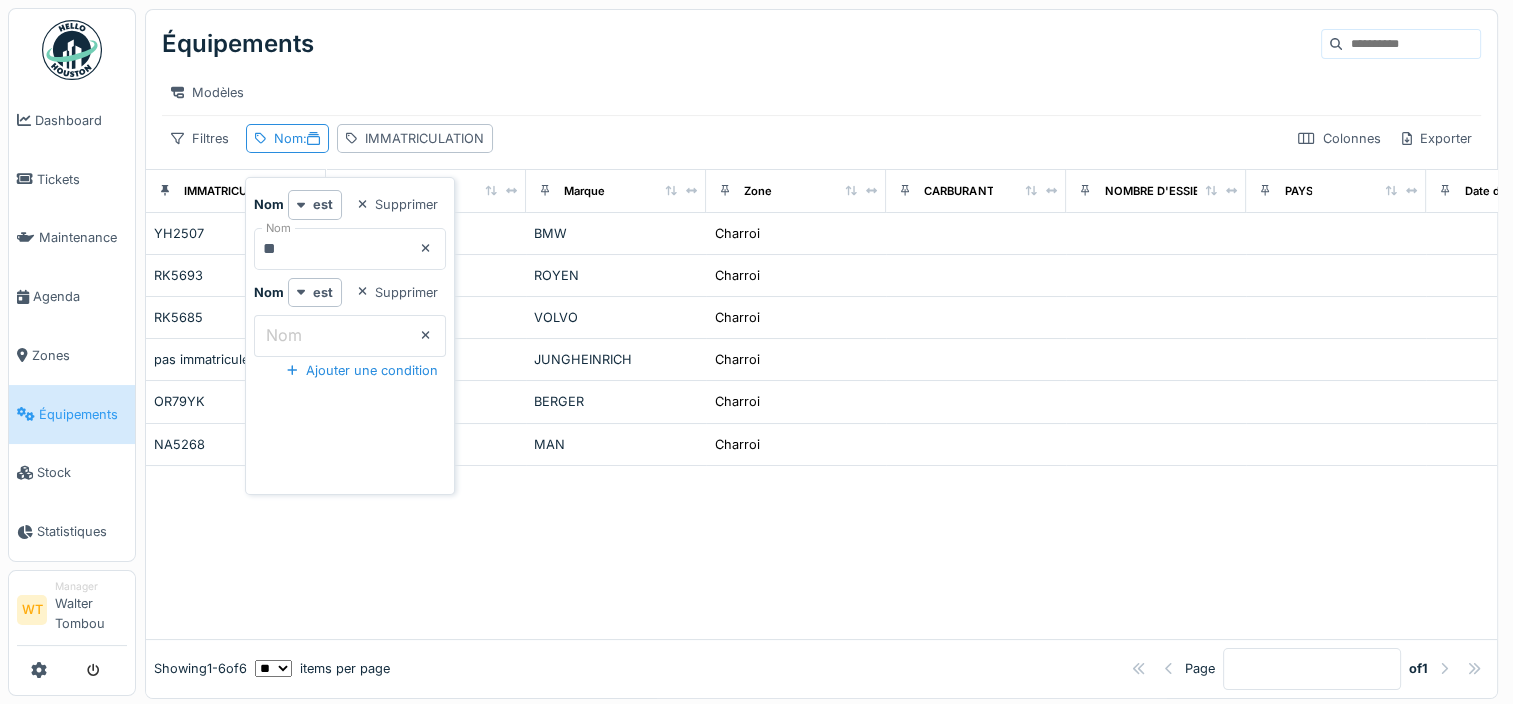 click 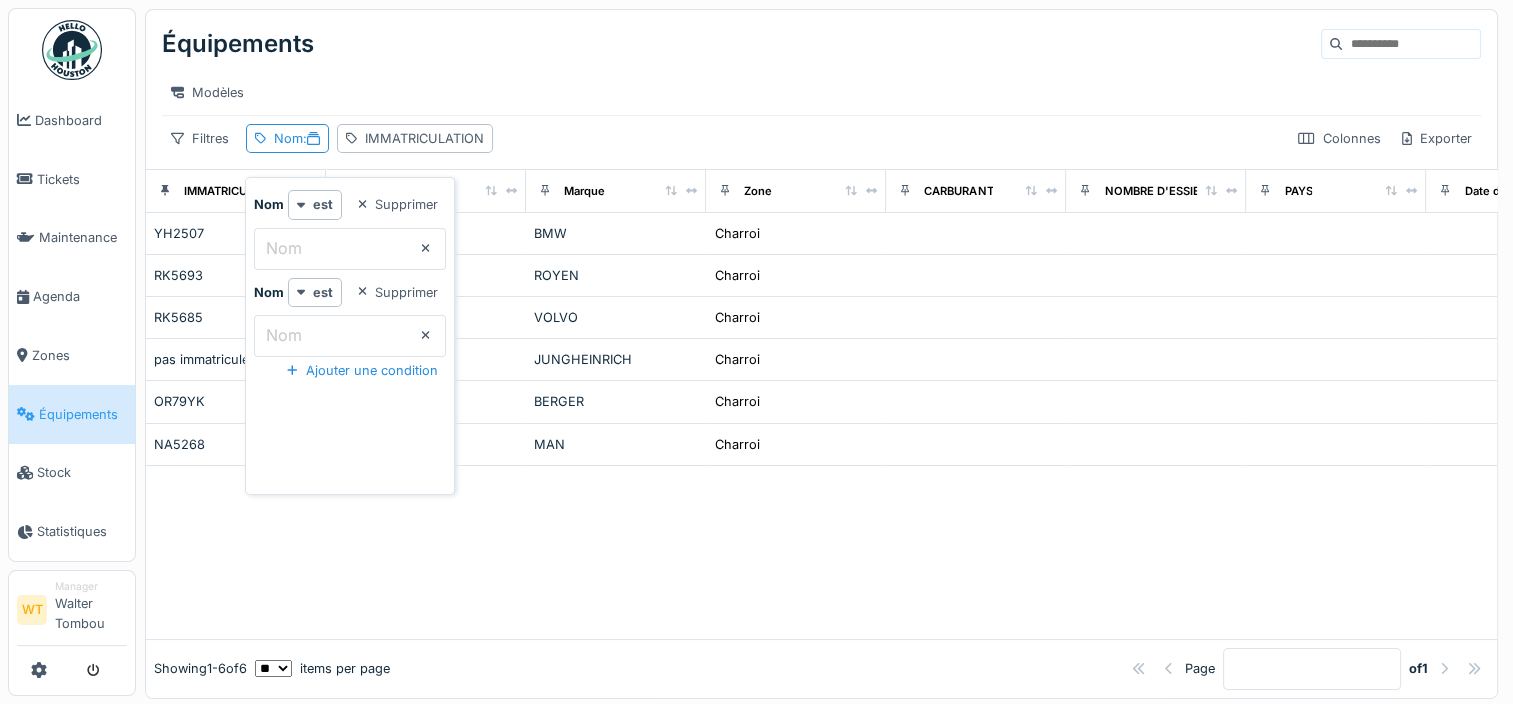 click on "Nom" at bounding box center [350, 249] 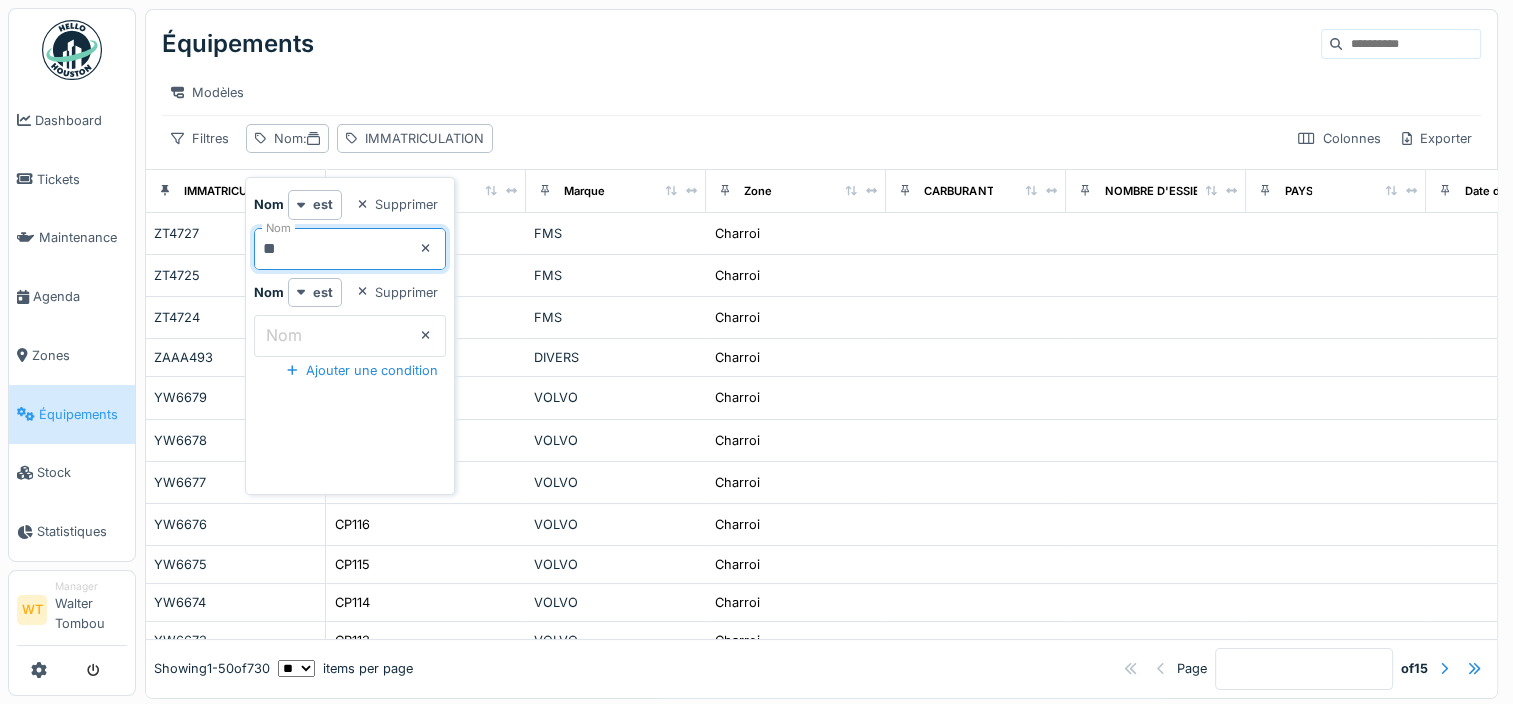 type on "**" 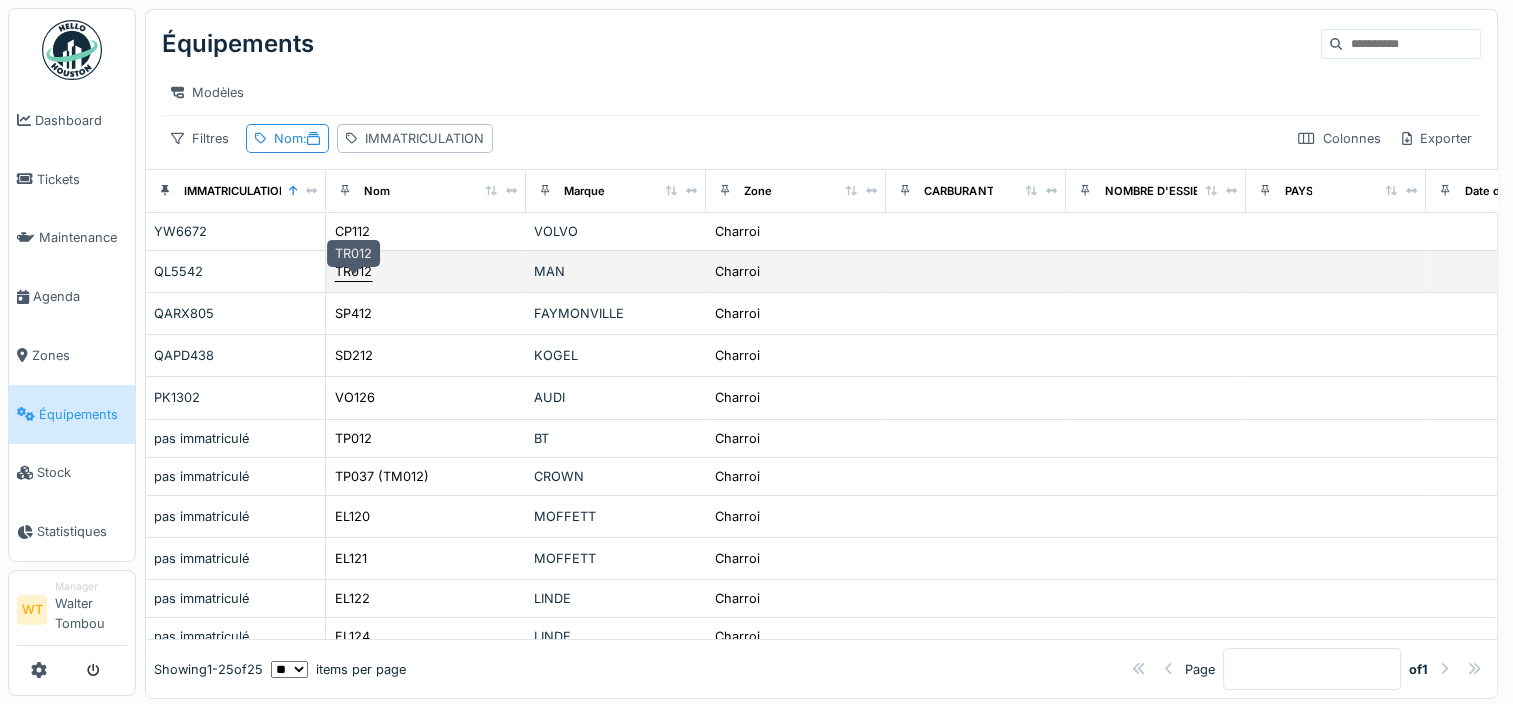 click on "TR012" at bounding box center (353, 271) 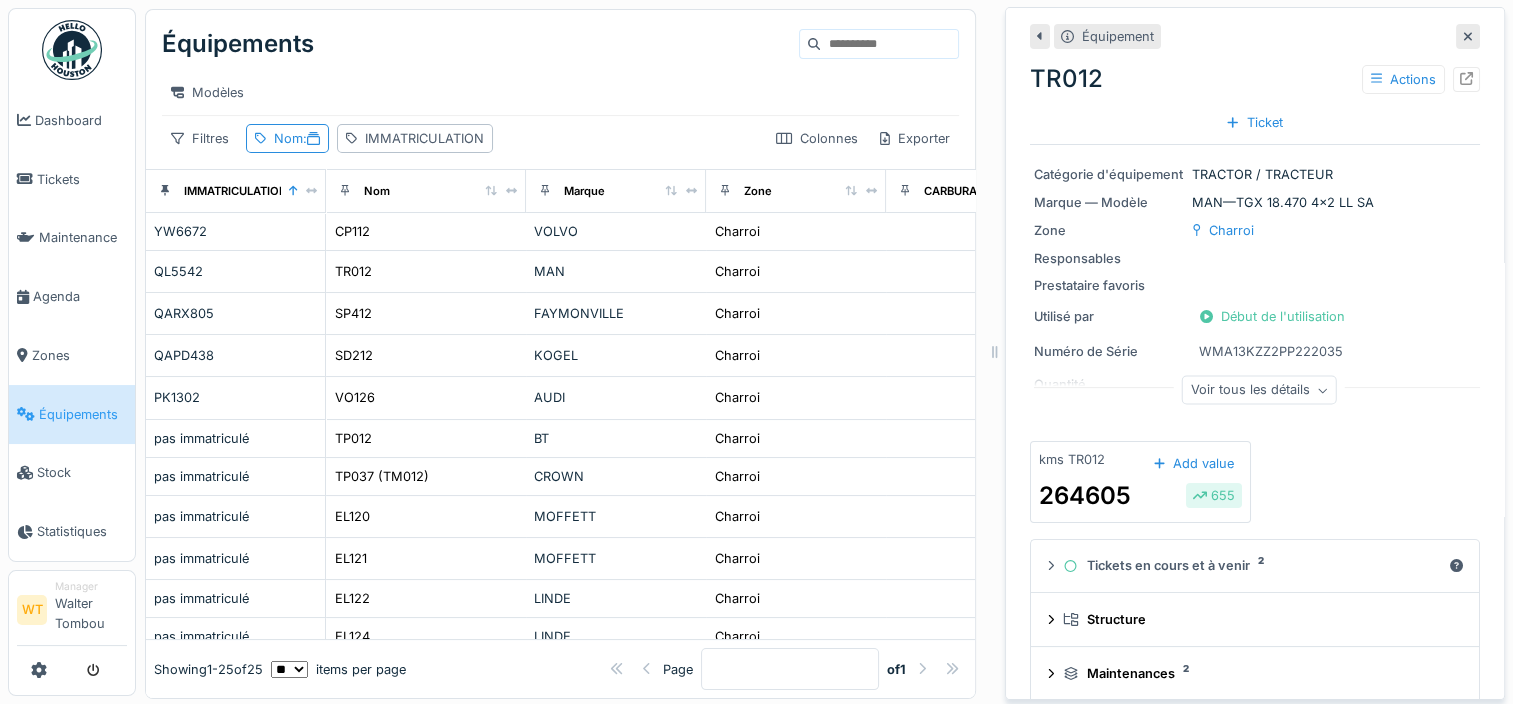 click on "Équipements" at bounding box center [83, 414] 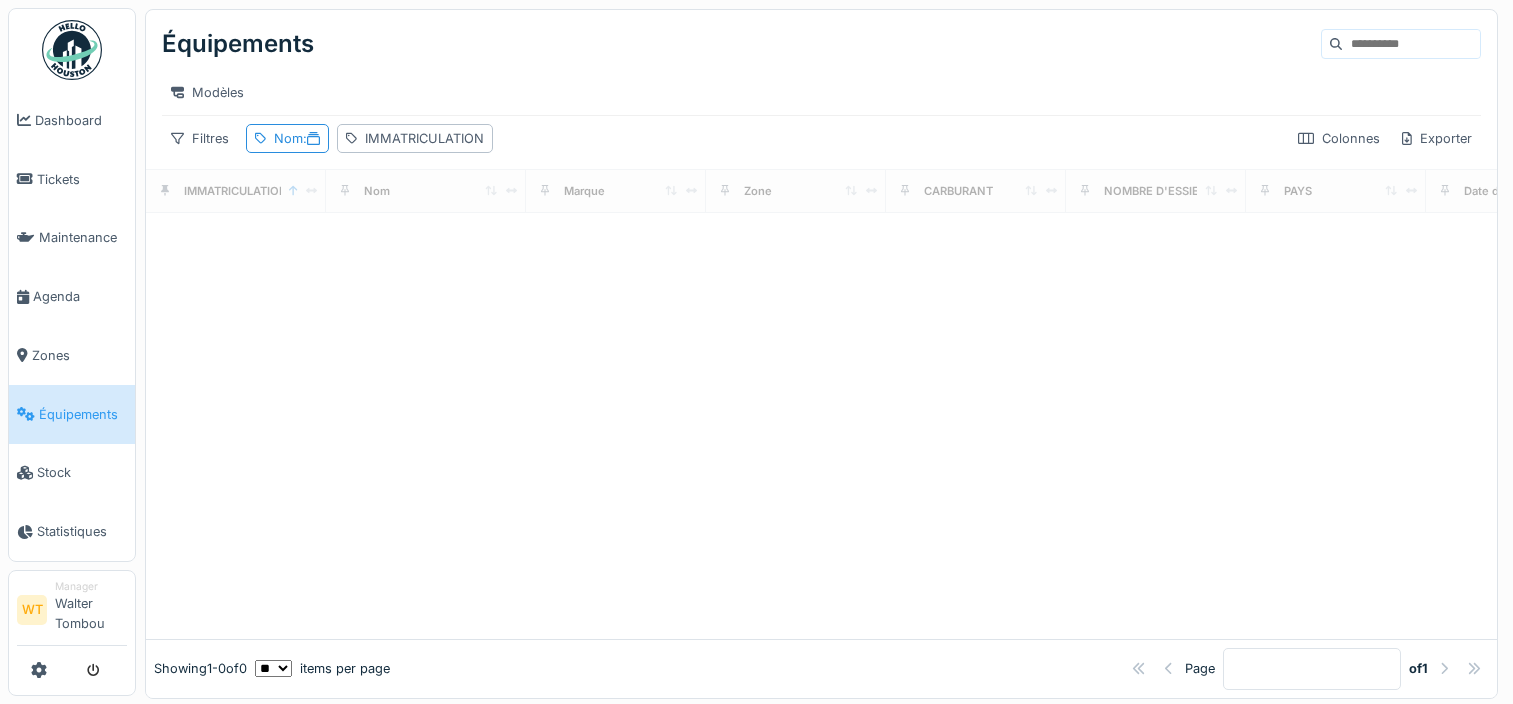 scroll, scrollTop: 0, scrollLeft: 0, axis: both 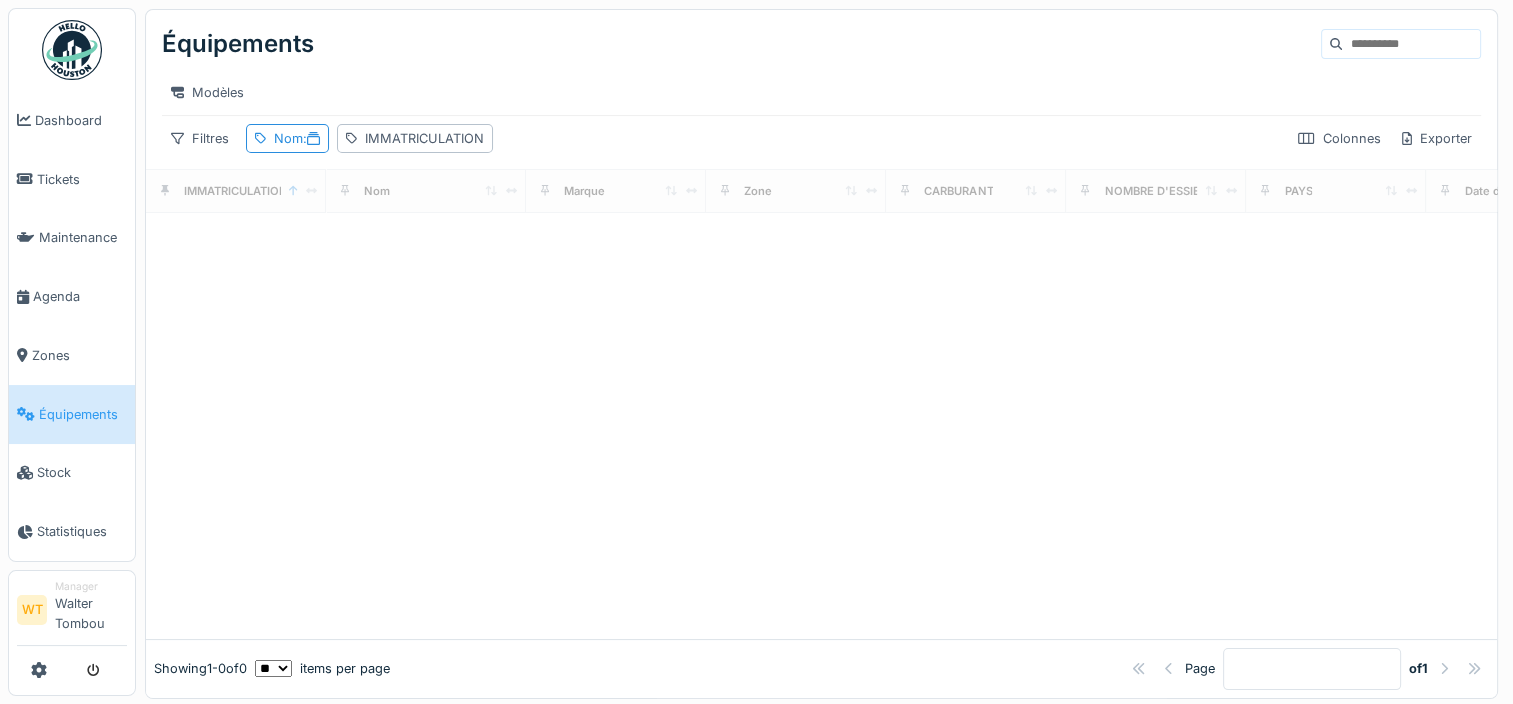click 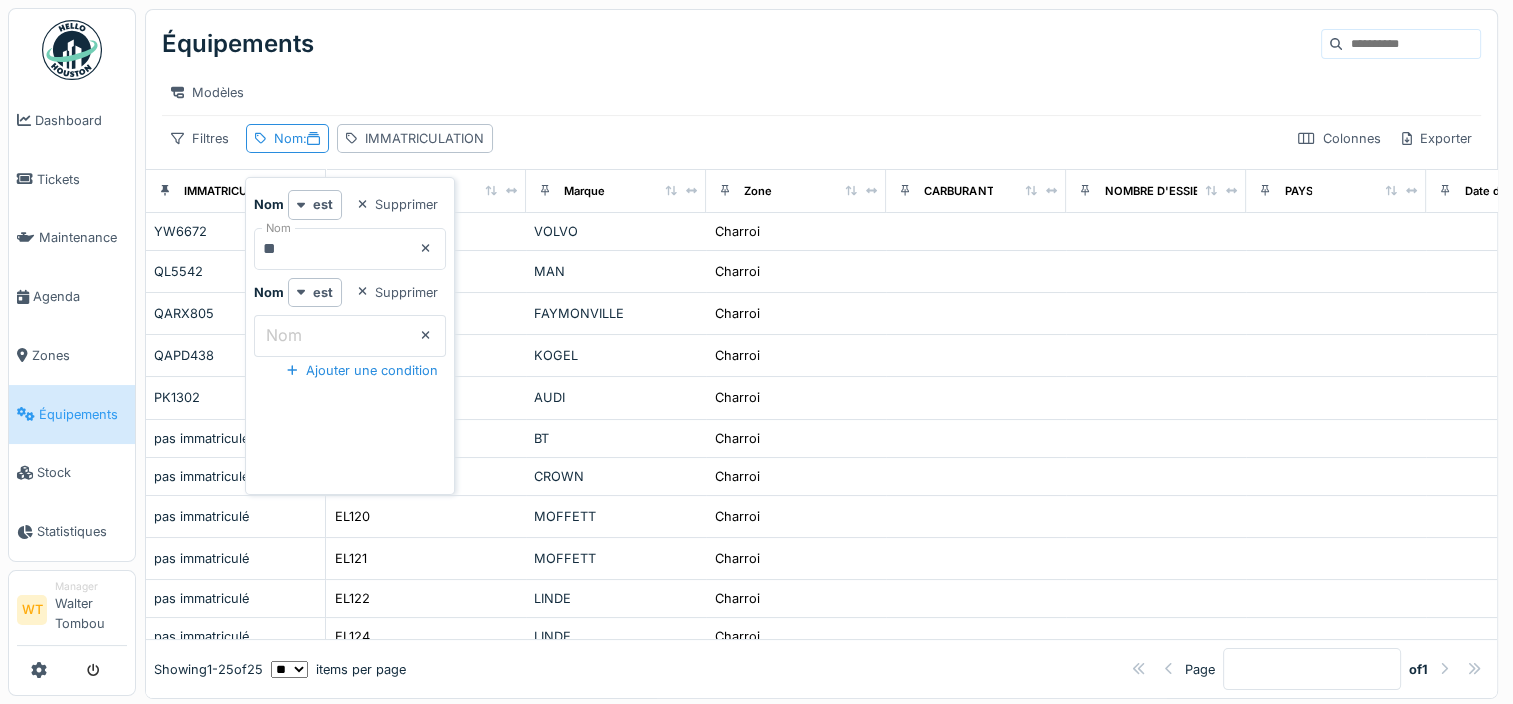 click 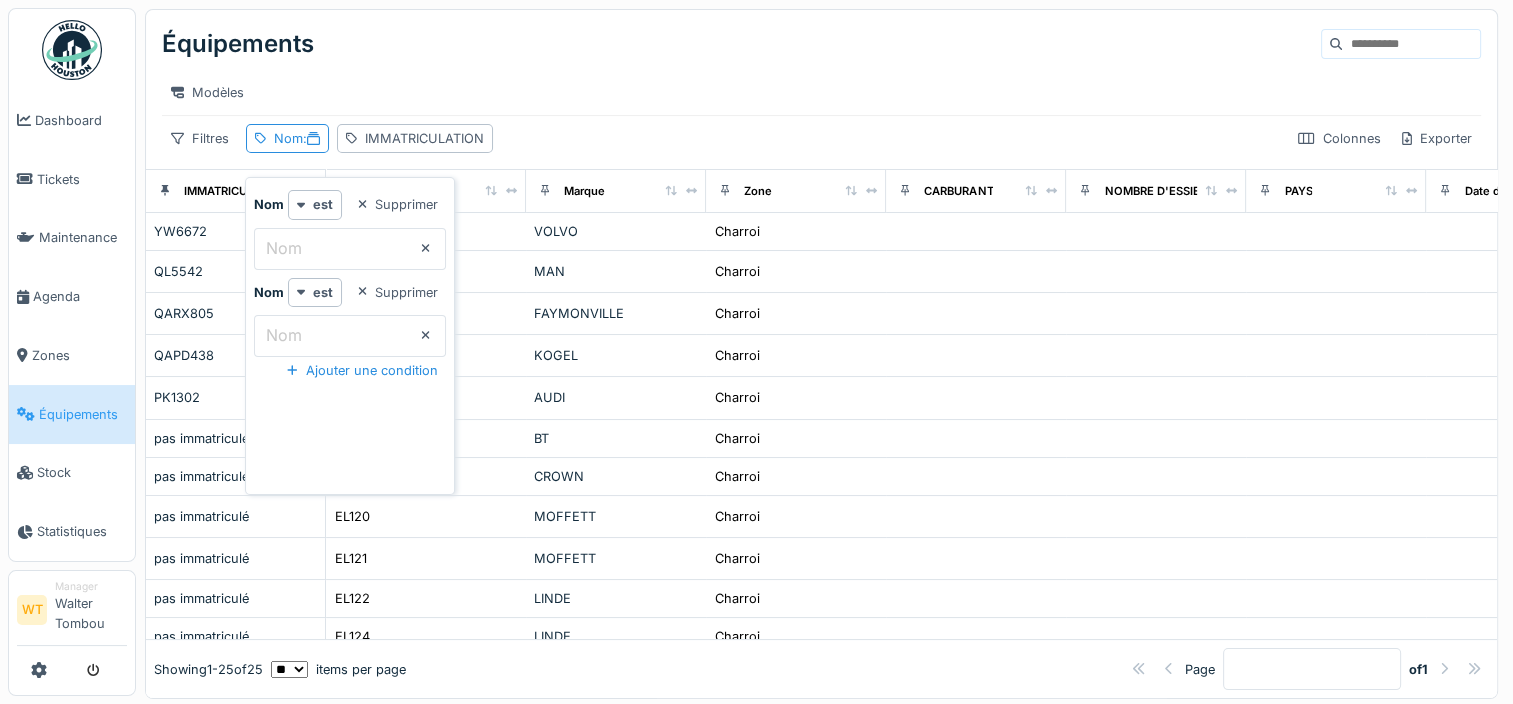 drag, startPoint x: 453, startPoint y: 245, endPoint x: 438, endPoint y: 246, distance: 15.033297 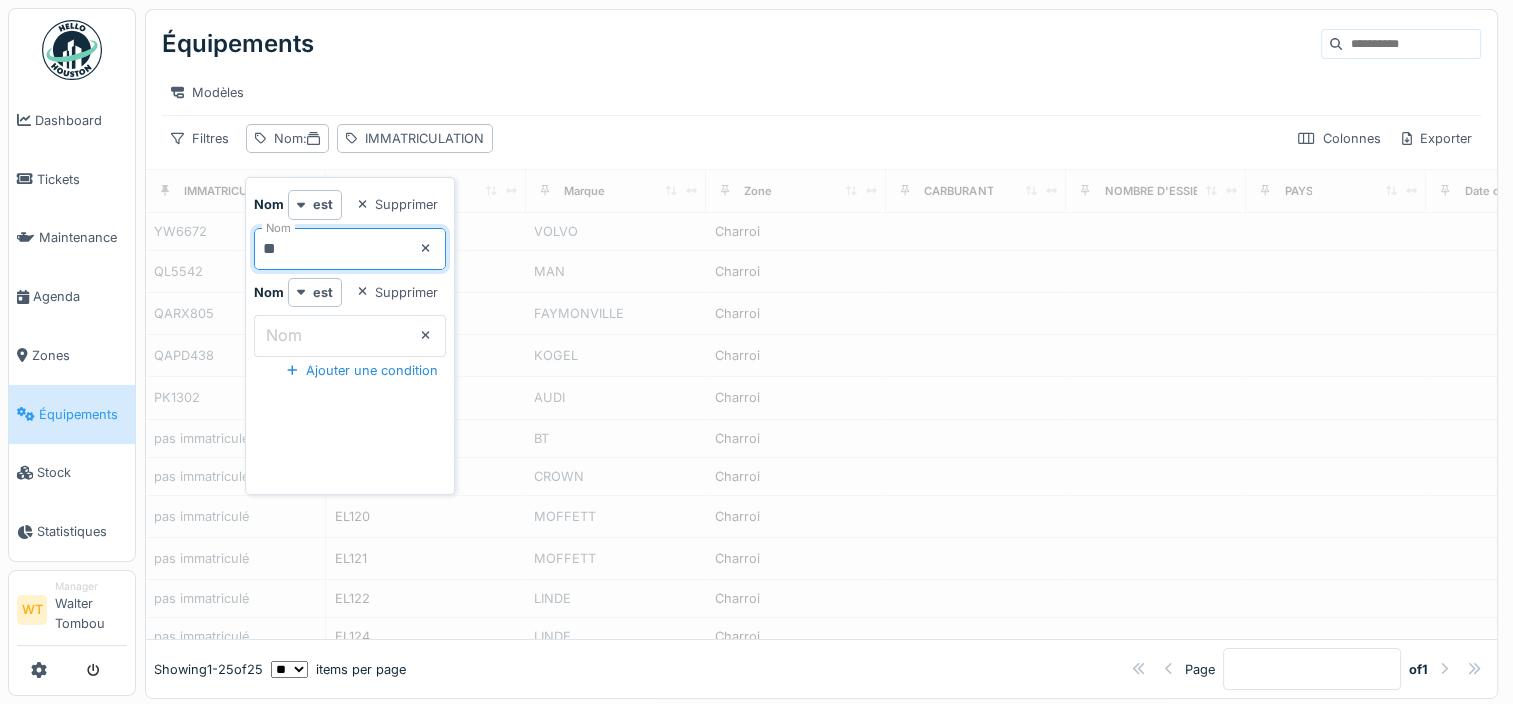 type on "**" 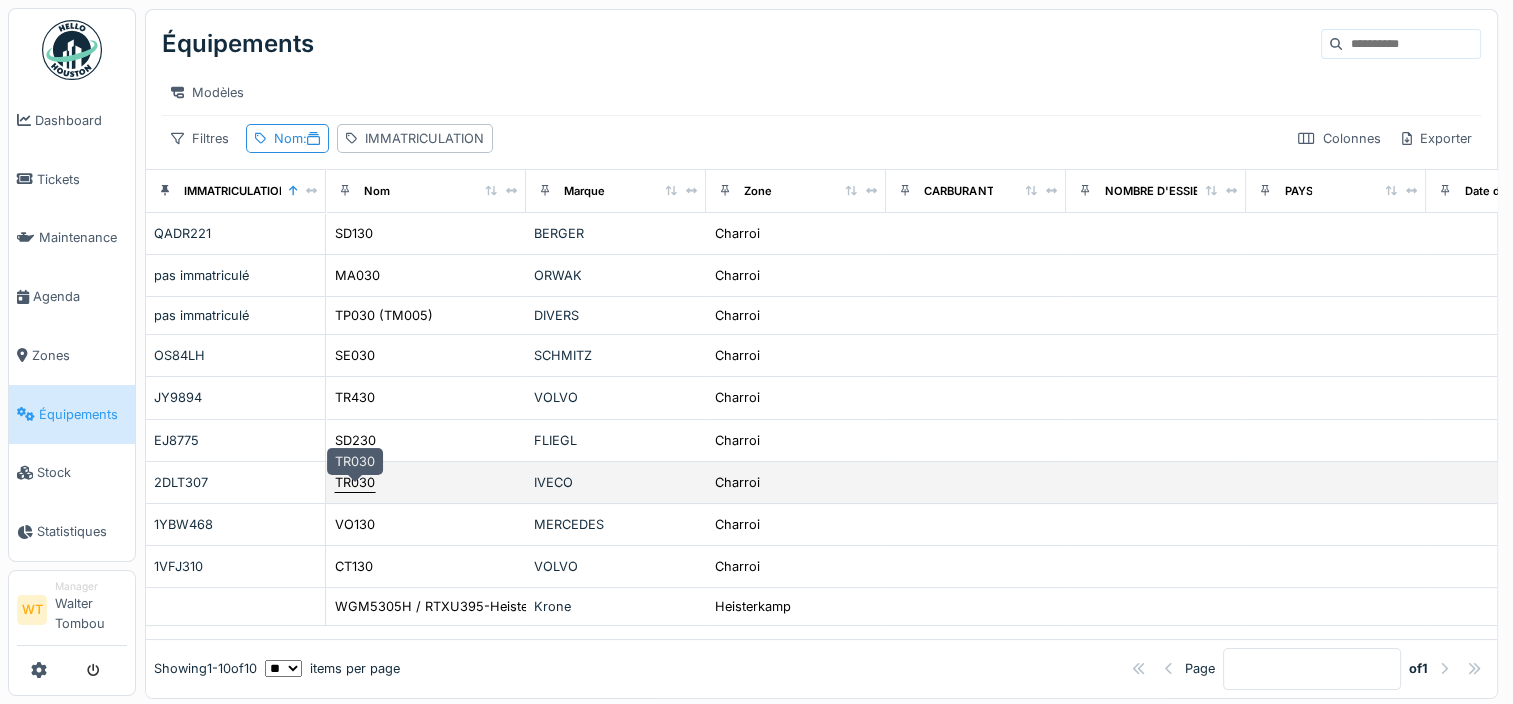 click on "TR030" at bounding box center [355, 482] 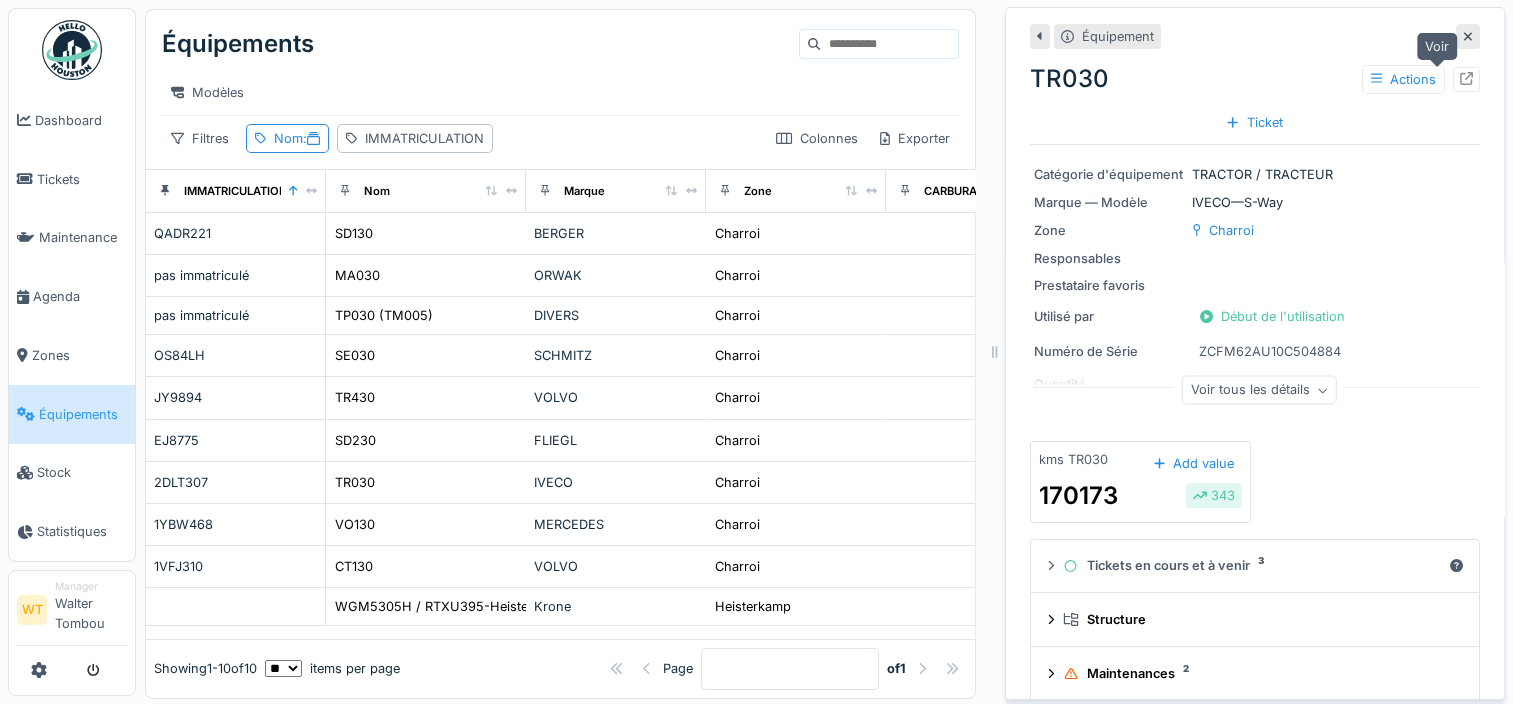 click at bounding box center [1466, 79] 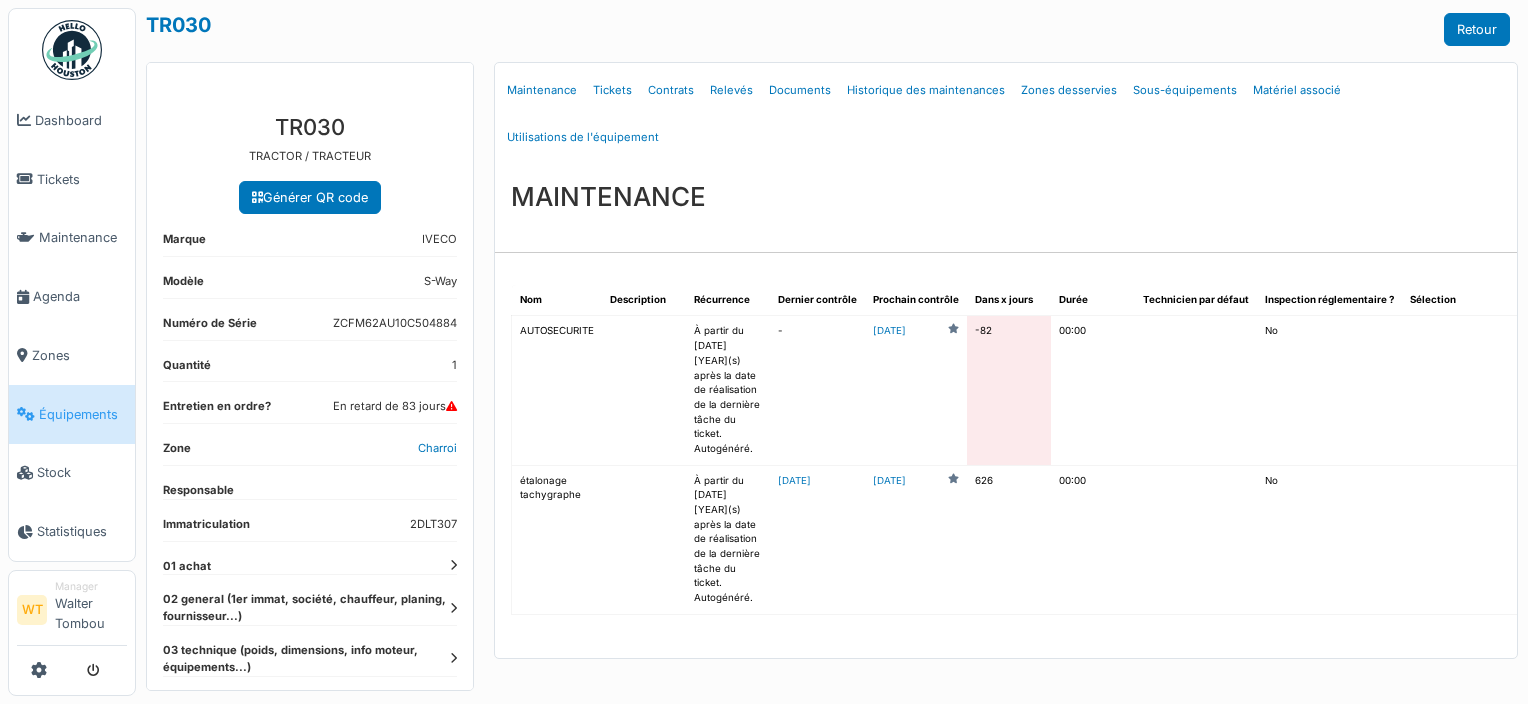 scroll, scrollTop: 0, scrollLeft: 0, axis: both 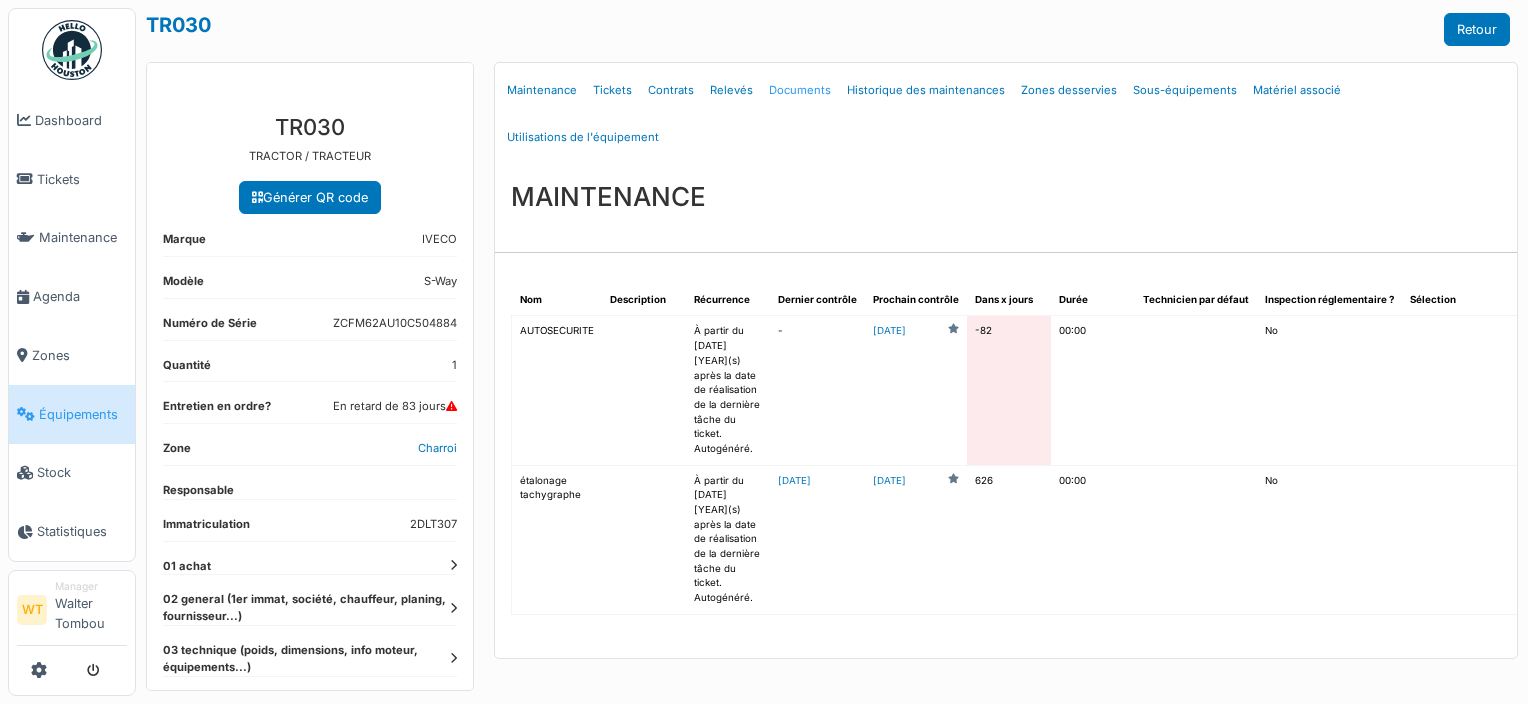click on "Documents" at bounding box center (800, 90) 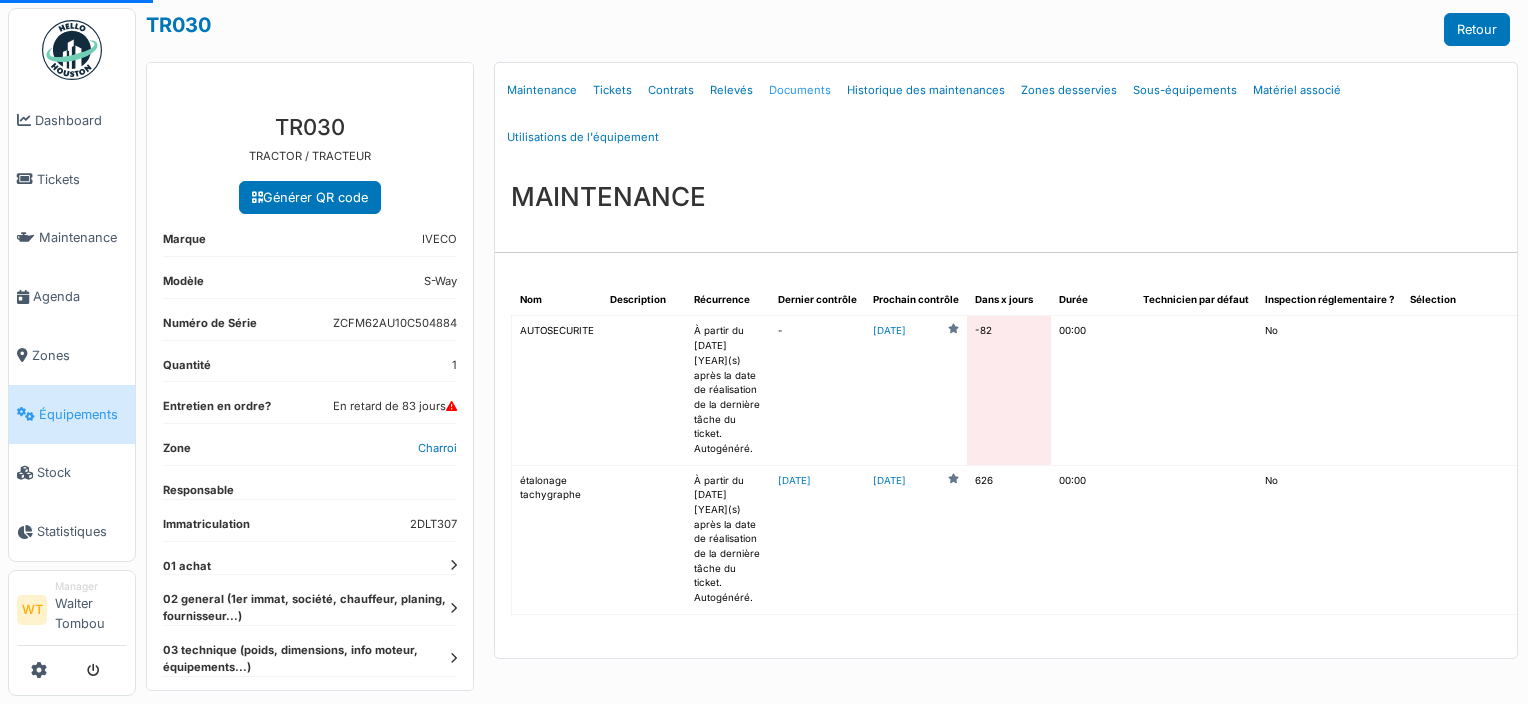 select on "***" 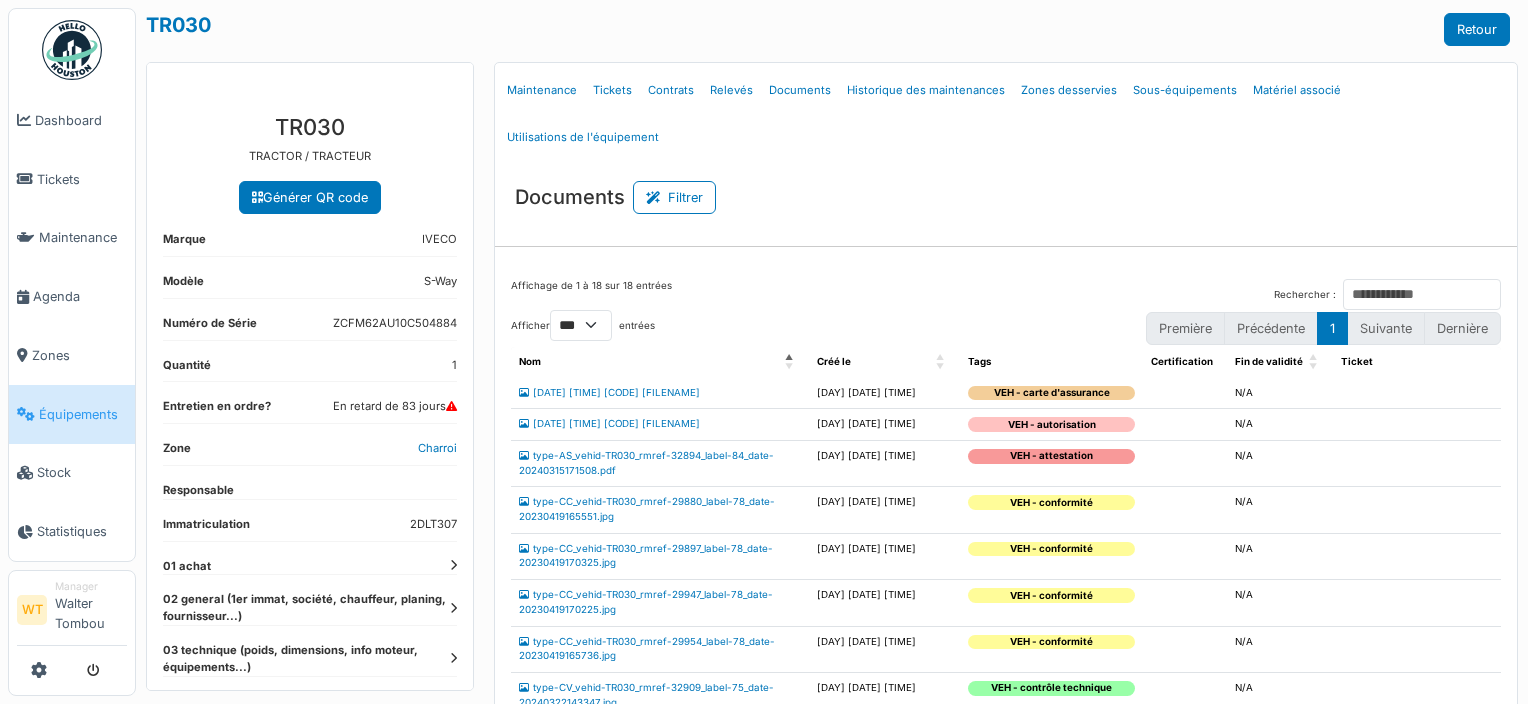 scroll, scrollTop: 100, scrollLeft: 0, axis: vertical 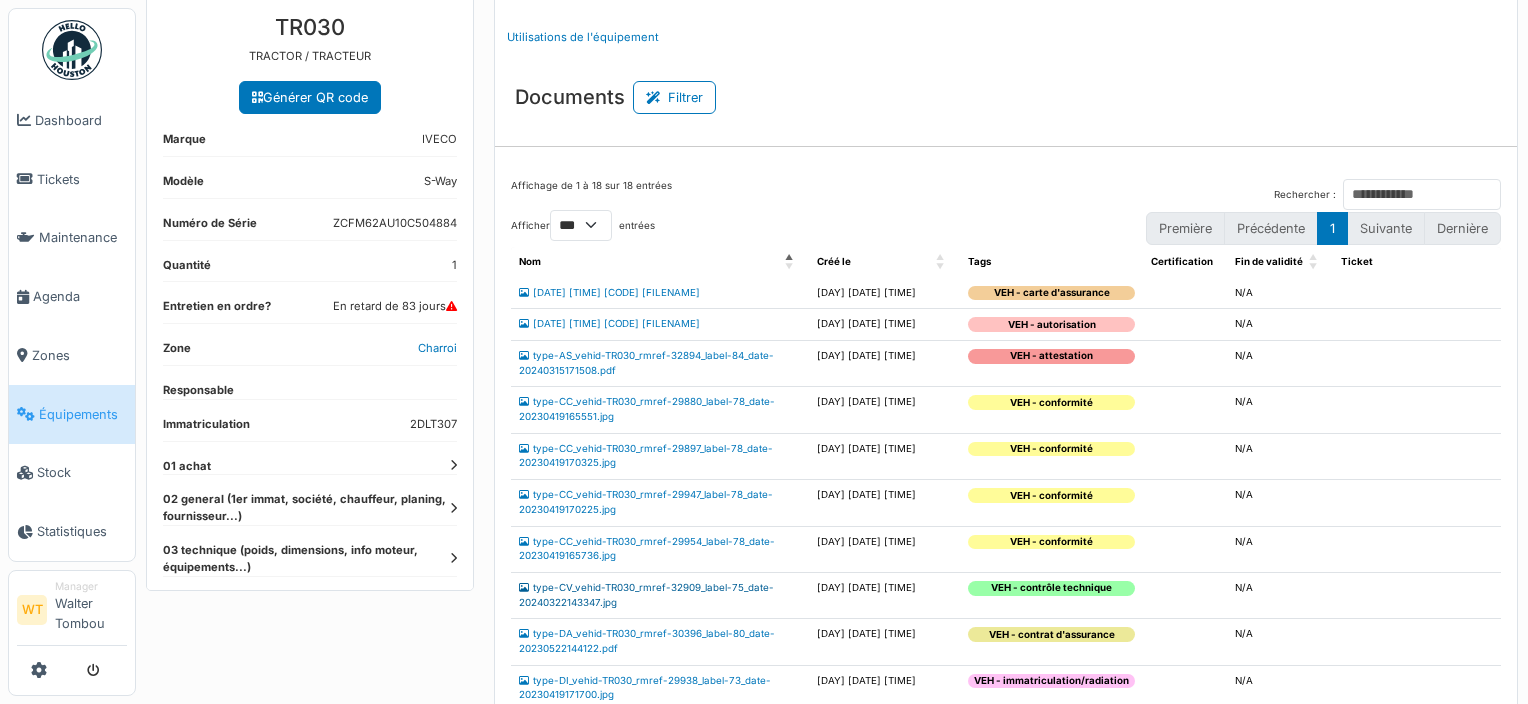 click on "type-CV_vehid-TR030_rmref-32909_label-75_date-20240322143347.jpg" at bounding box center (646, 595) 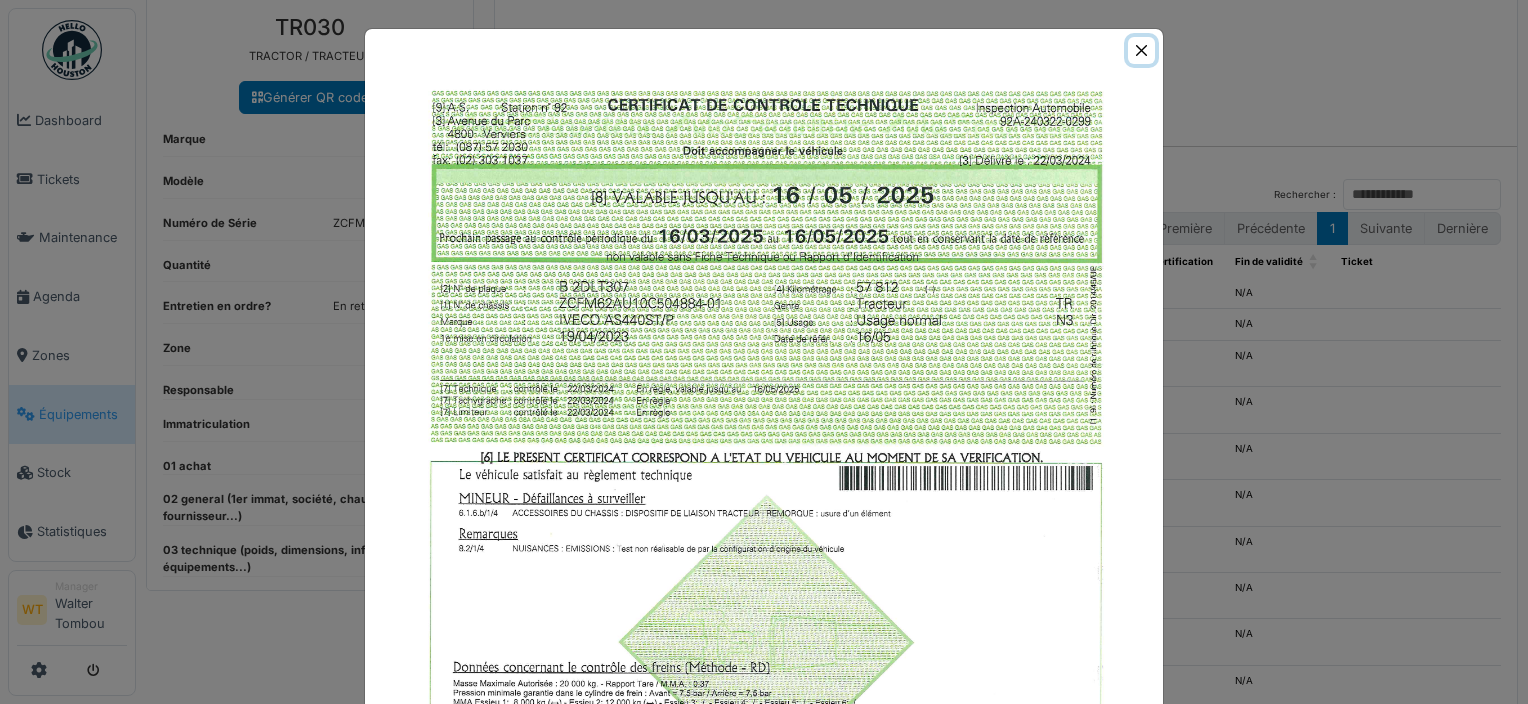 click at bounding box center [1141, 50] 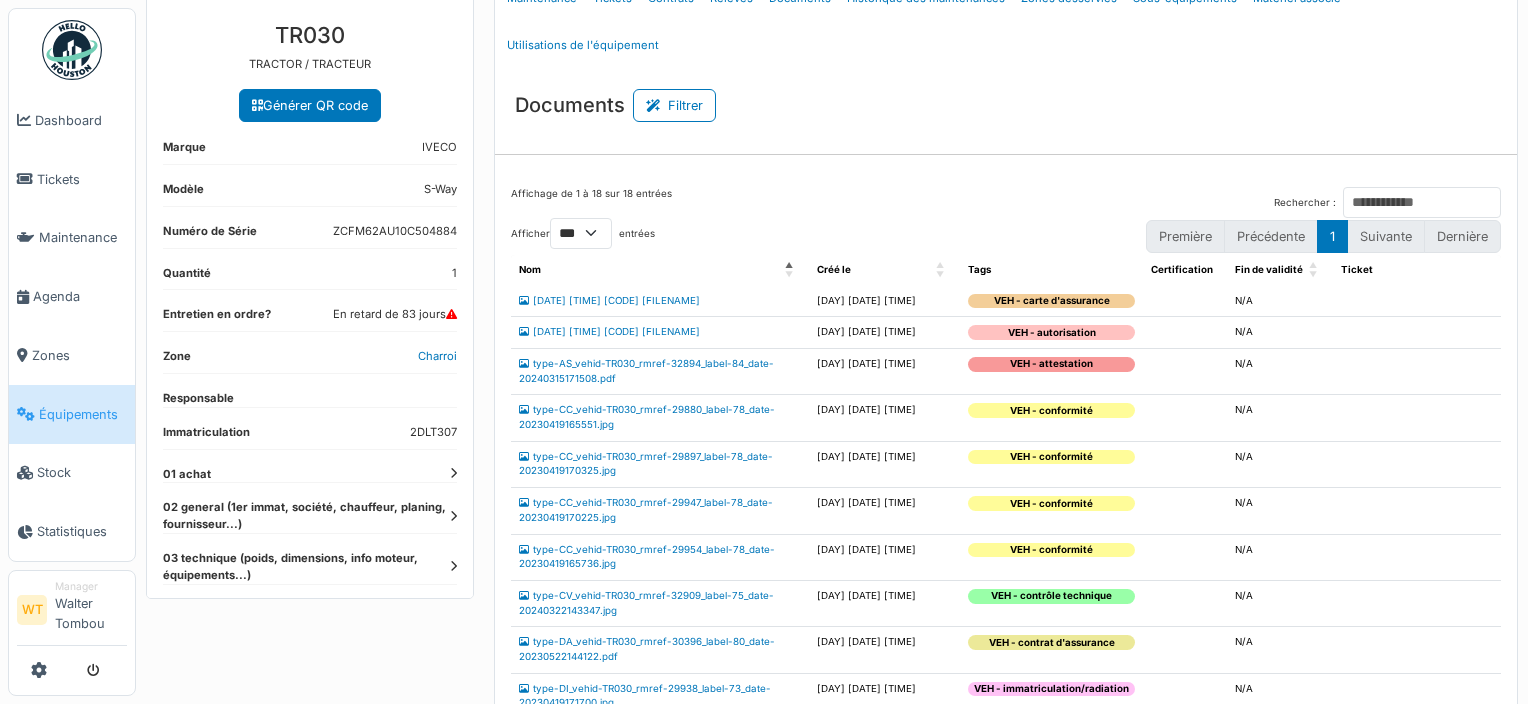 scroll, scrollTop: 0, scrollLeft: 0, axis: both 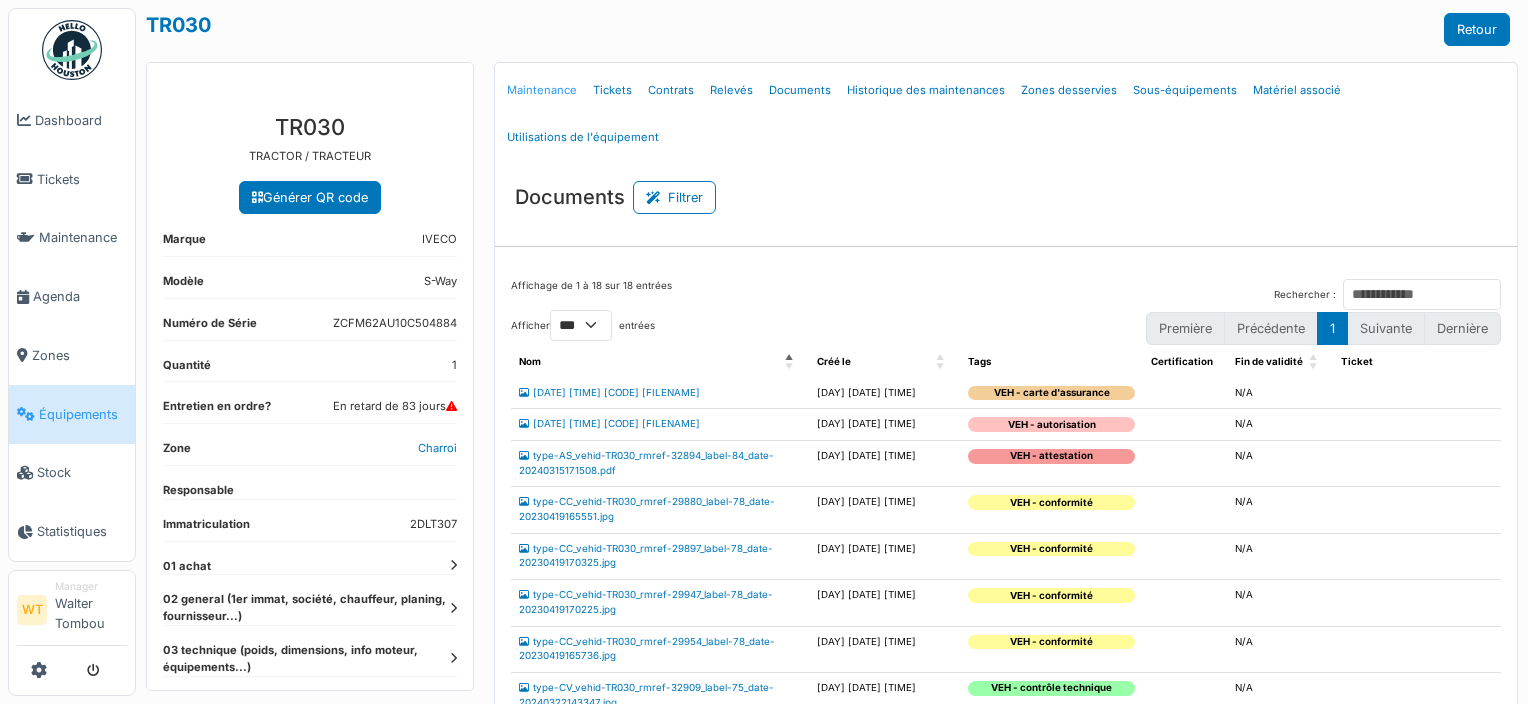 click on "Maintenance" at bounding box center (542, 90) 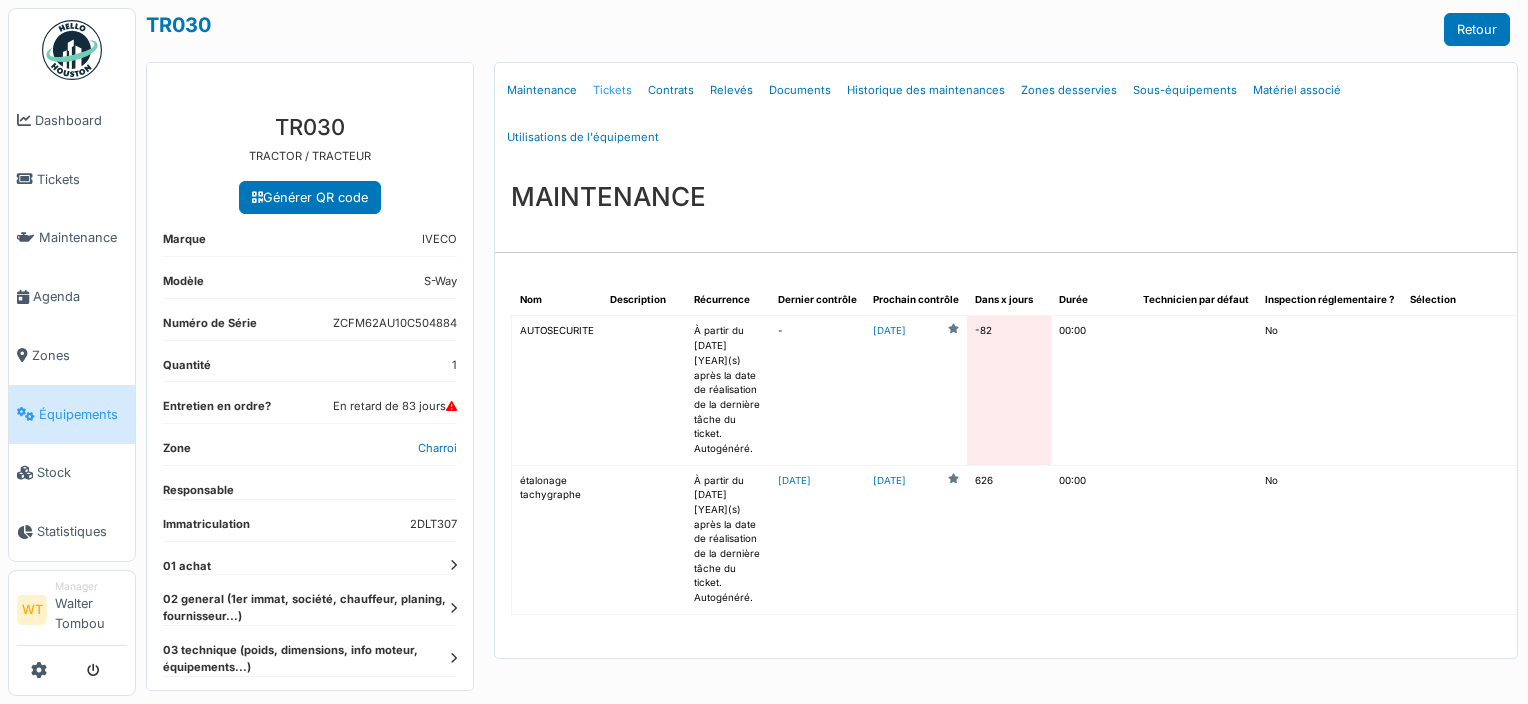 click on "Tickets" at bounding box center [612, 90] 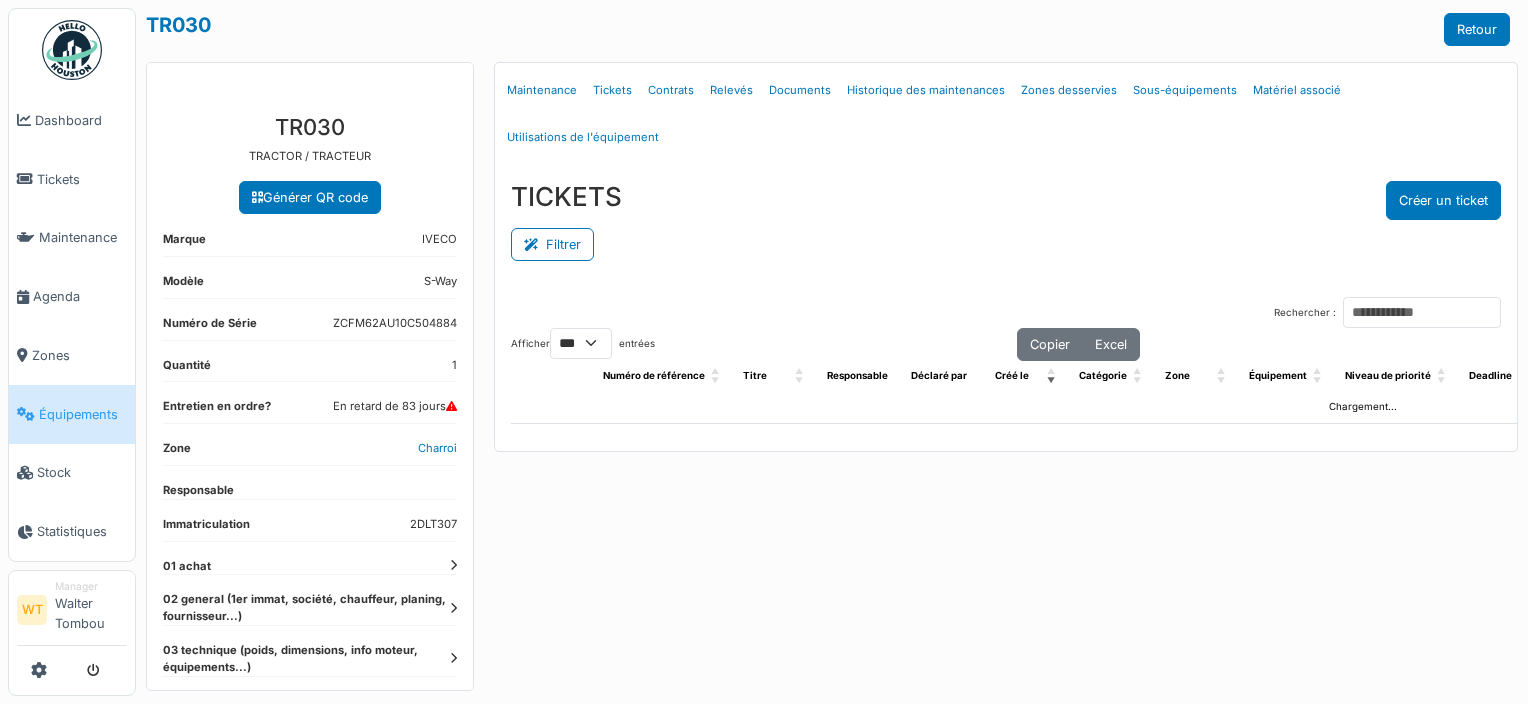 select on "***" 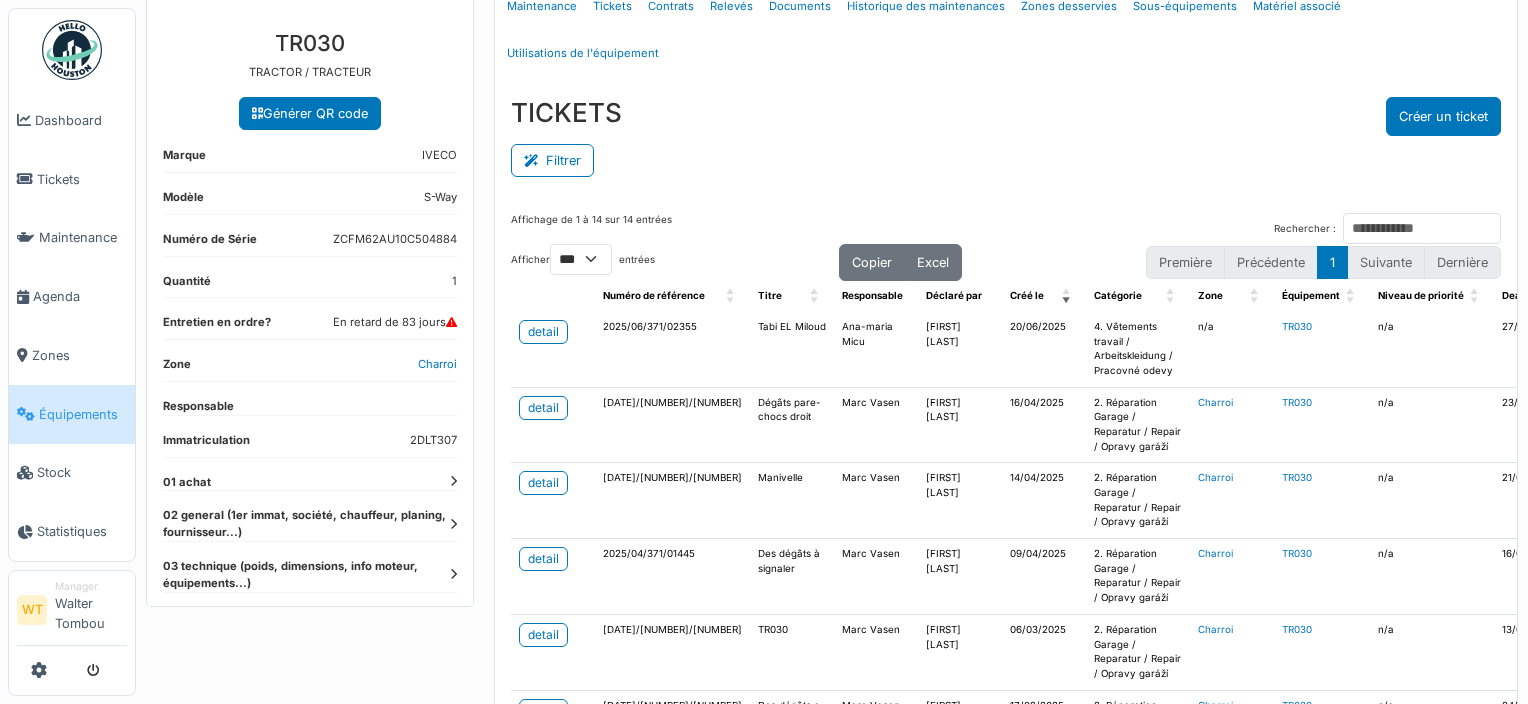 scroll, scrollTop: 100, scrollLeft: 0, axis: vertical 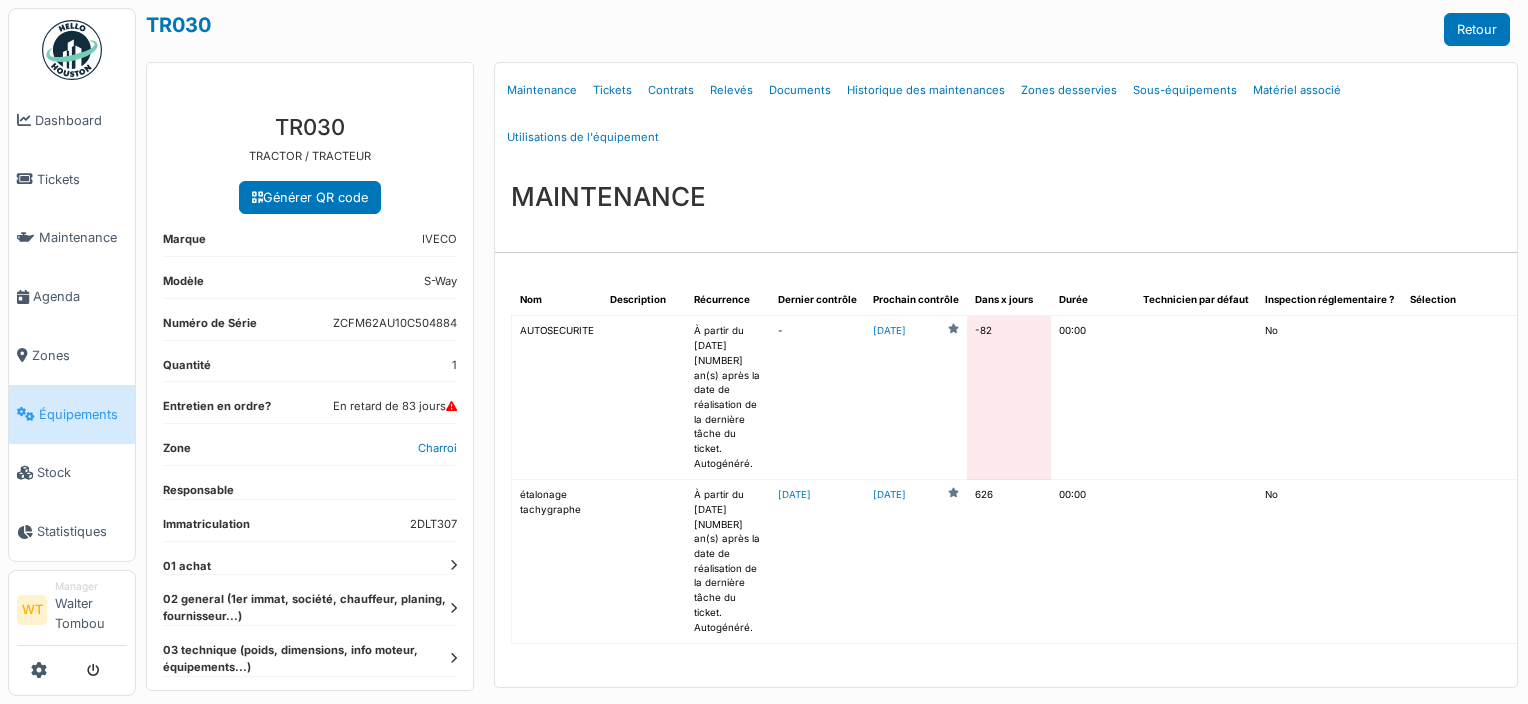 click on "Équipements" at bounding box center [83, 414] 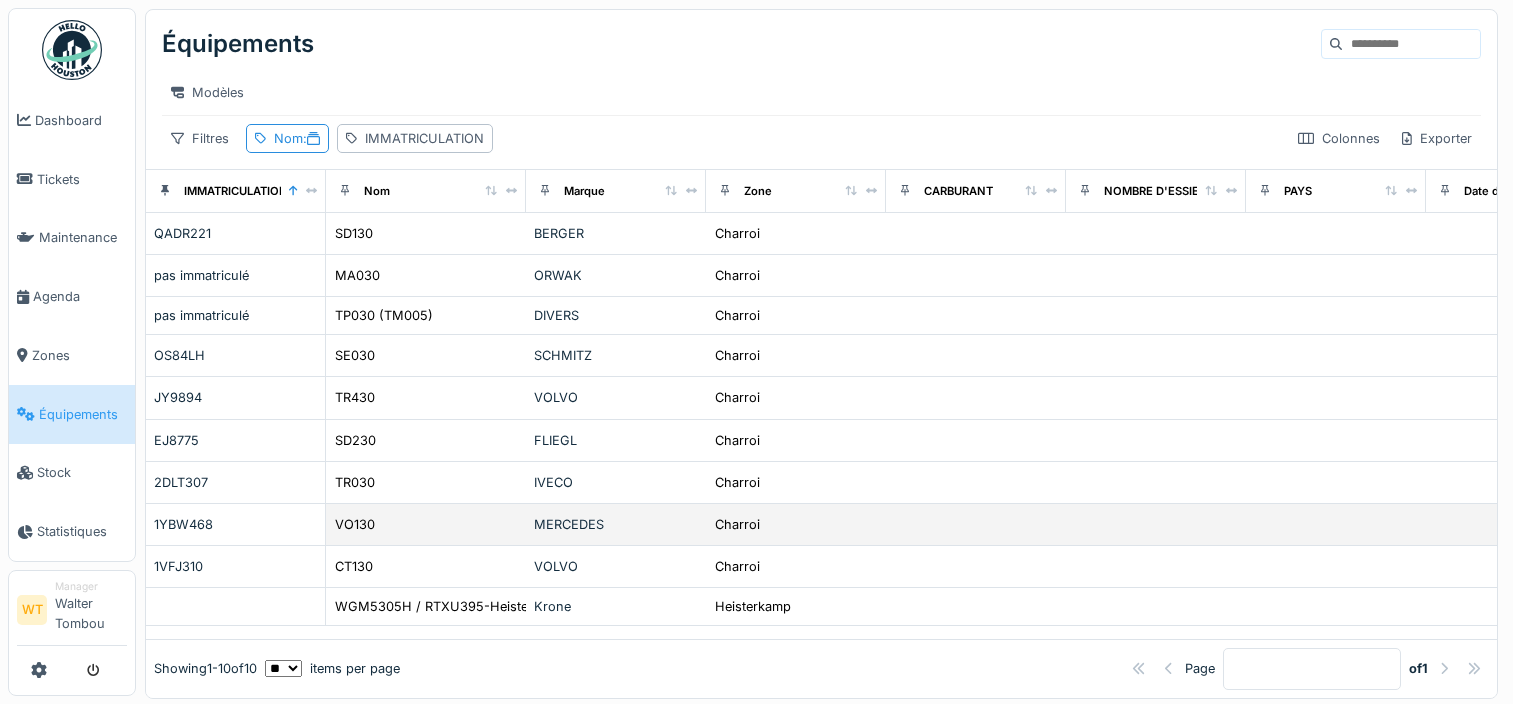 scroll, scrollTop: 0, scrollLeft: 0, axis: both 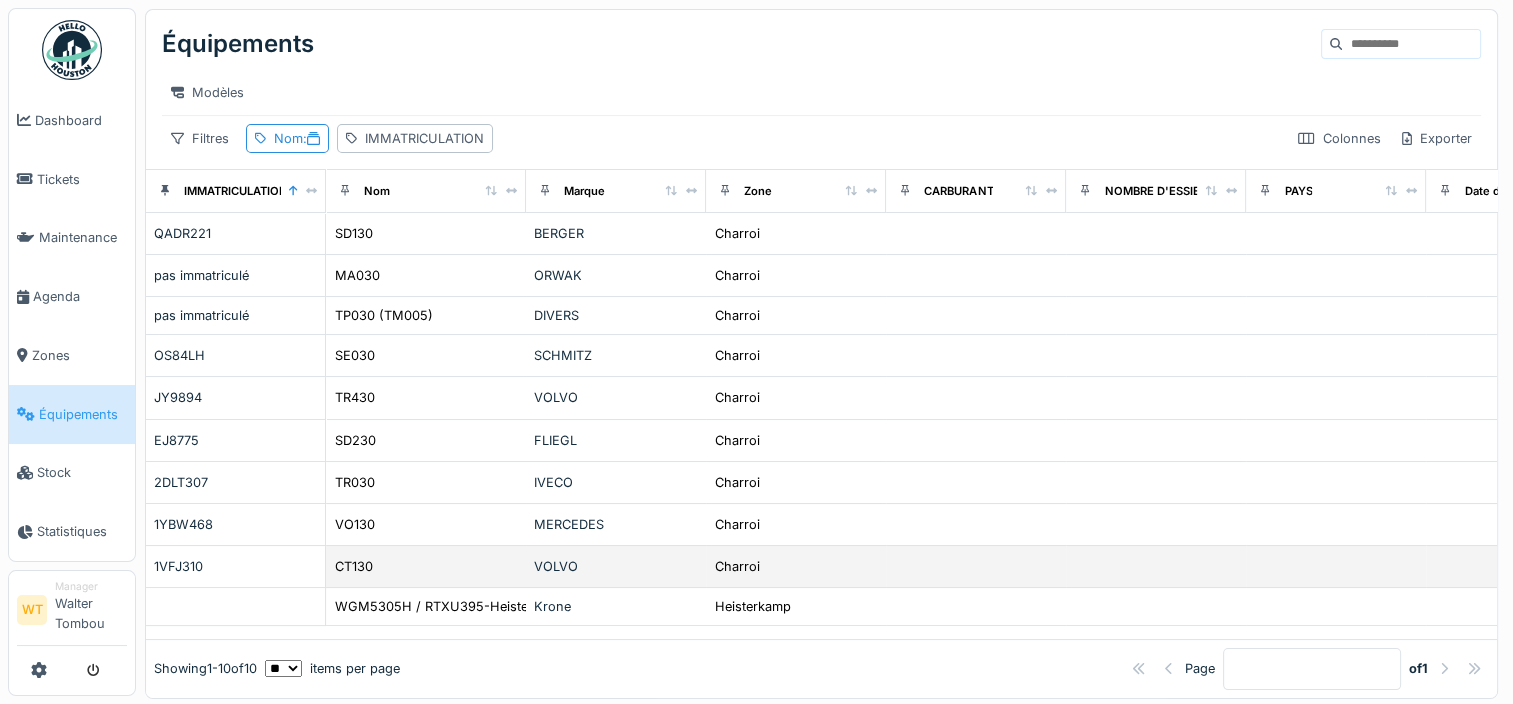 drag, startPoint x: 324, startPoint y: 590, endPoint x: 404, endPoint y: 566, distance: 83.52245 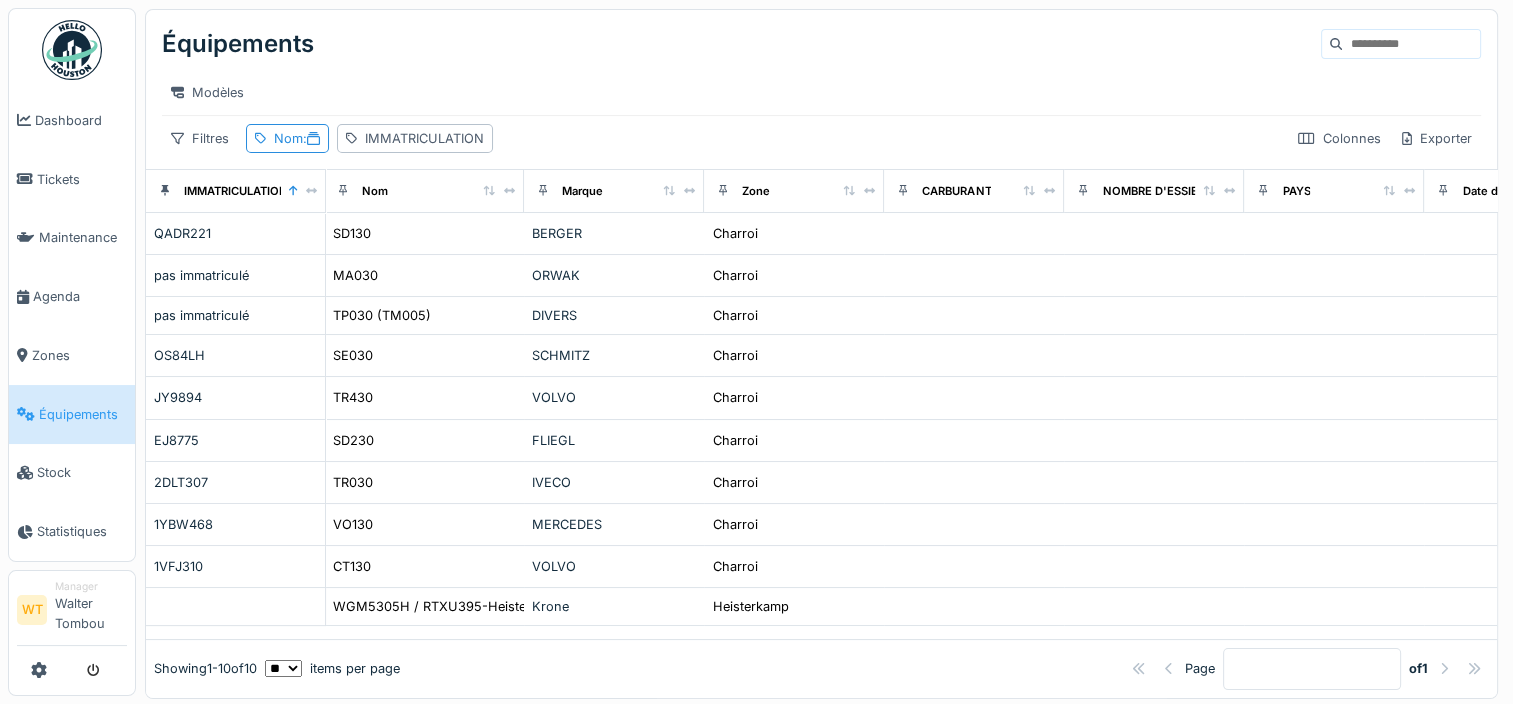 click on "Dashboard
Tickets
Maintenance
Agenda
Zones
Équipements
Stock
Statistiques
WT
Manager
[LAST]" at bounding box center [756, 352] 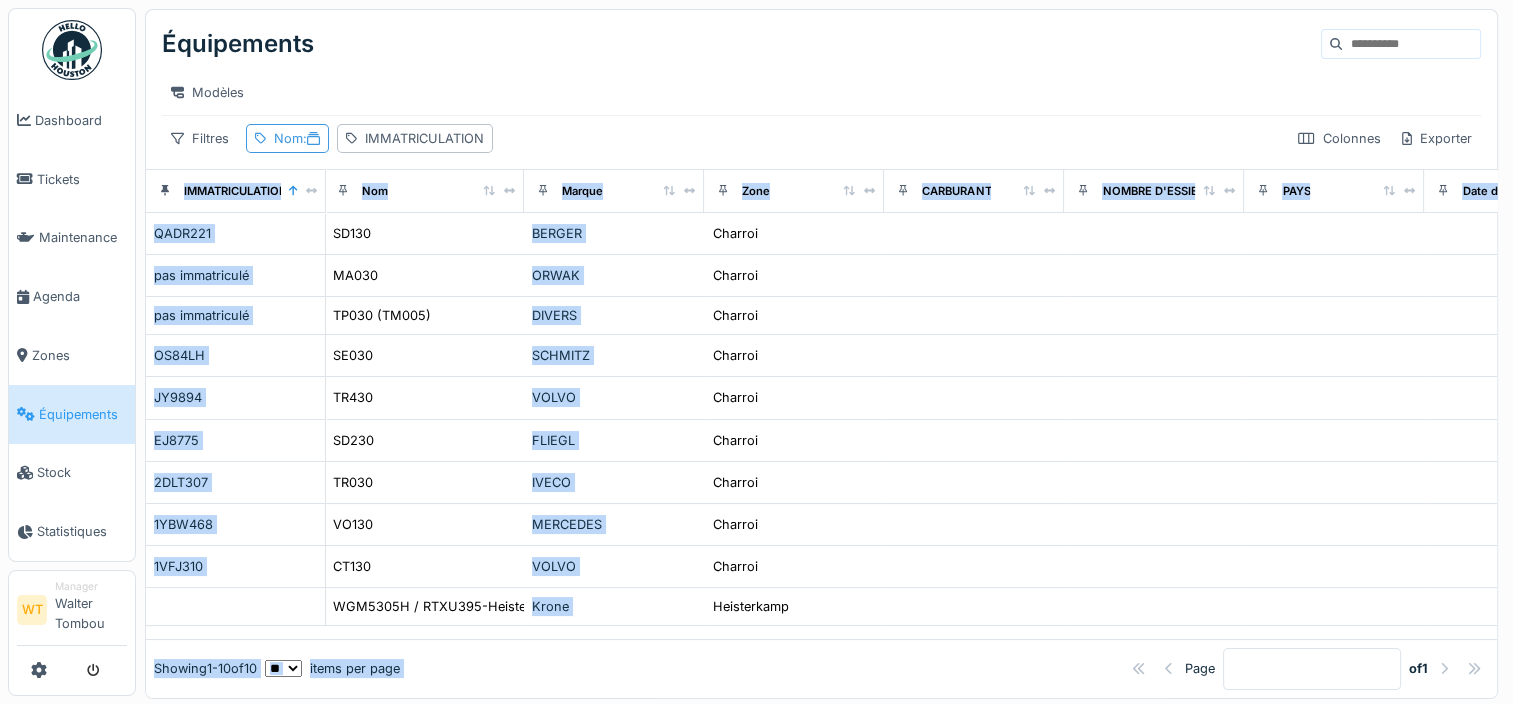 click on "Nom  :" at bounding box center [297, 138] 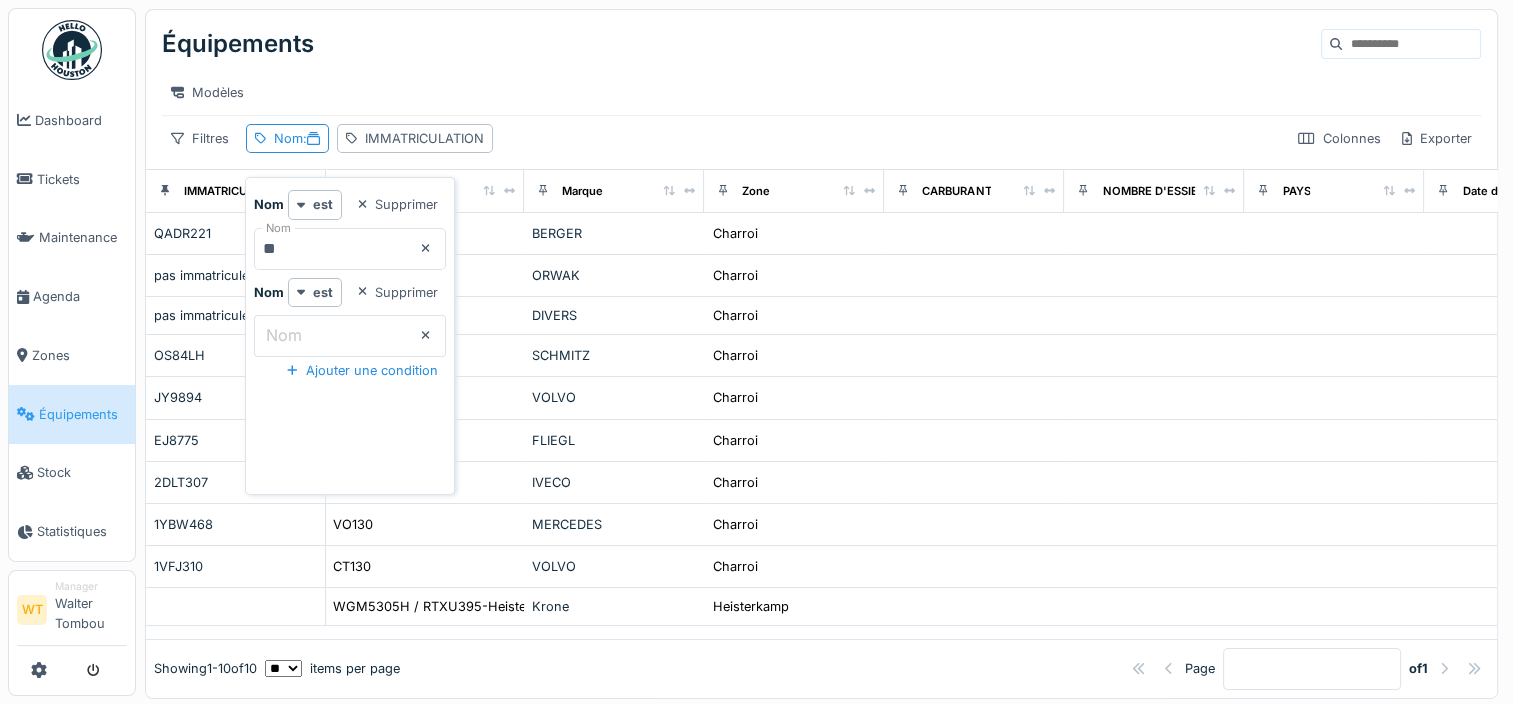 click on "**" at bounding box center (350, 249) 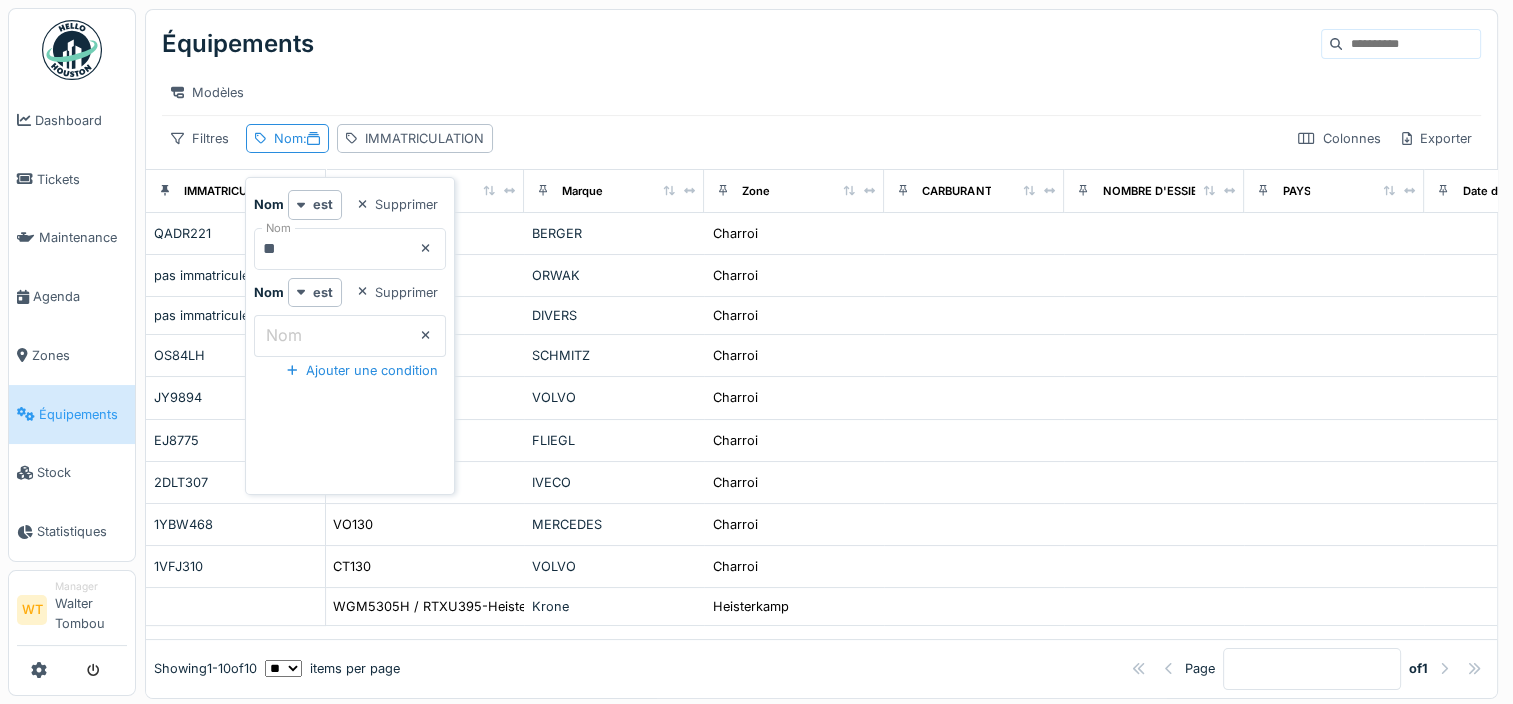 click on "**" at bounding box center [350, 249] 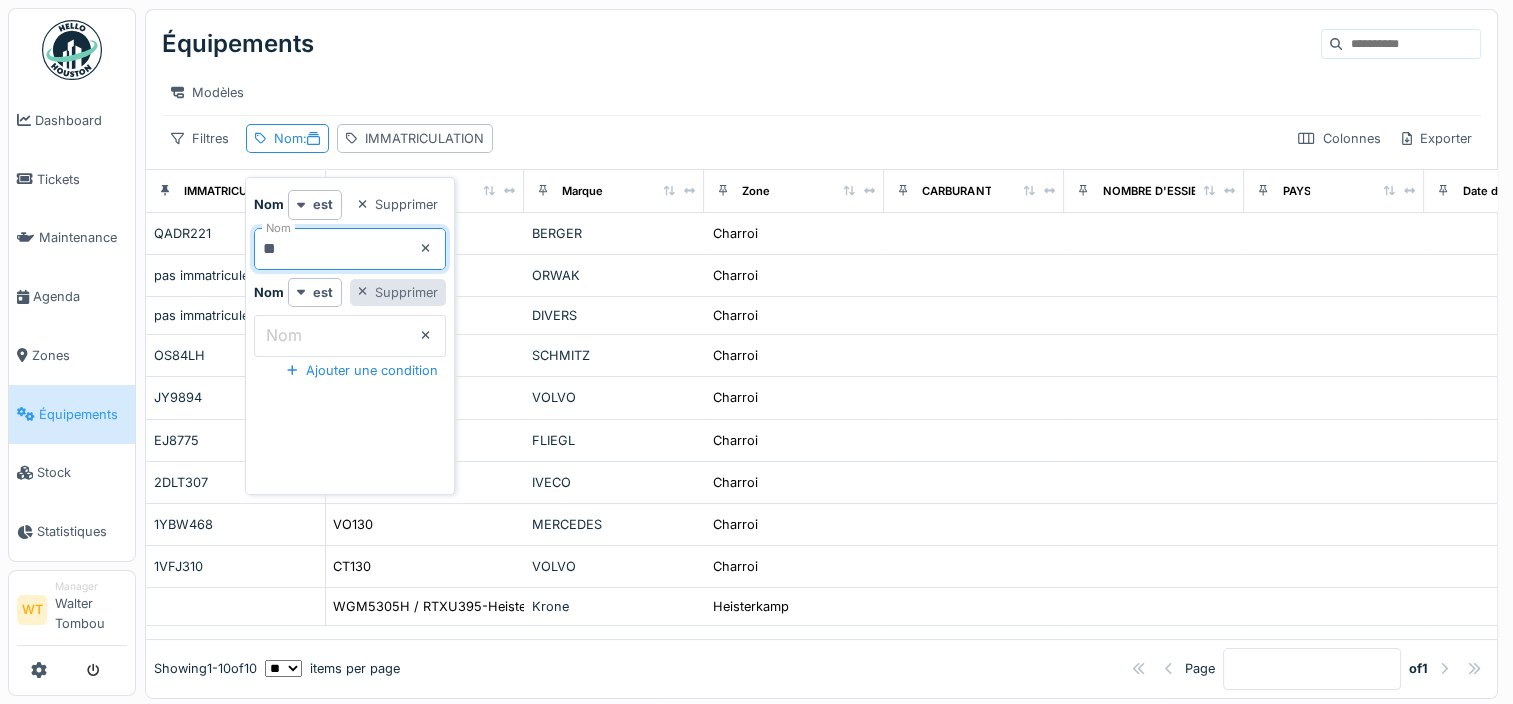 type on "*" 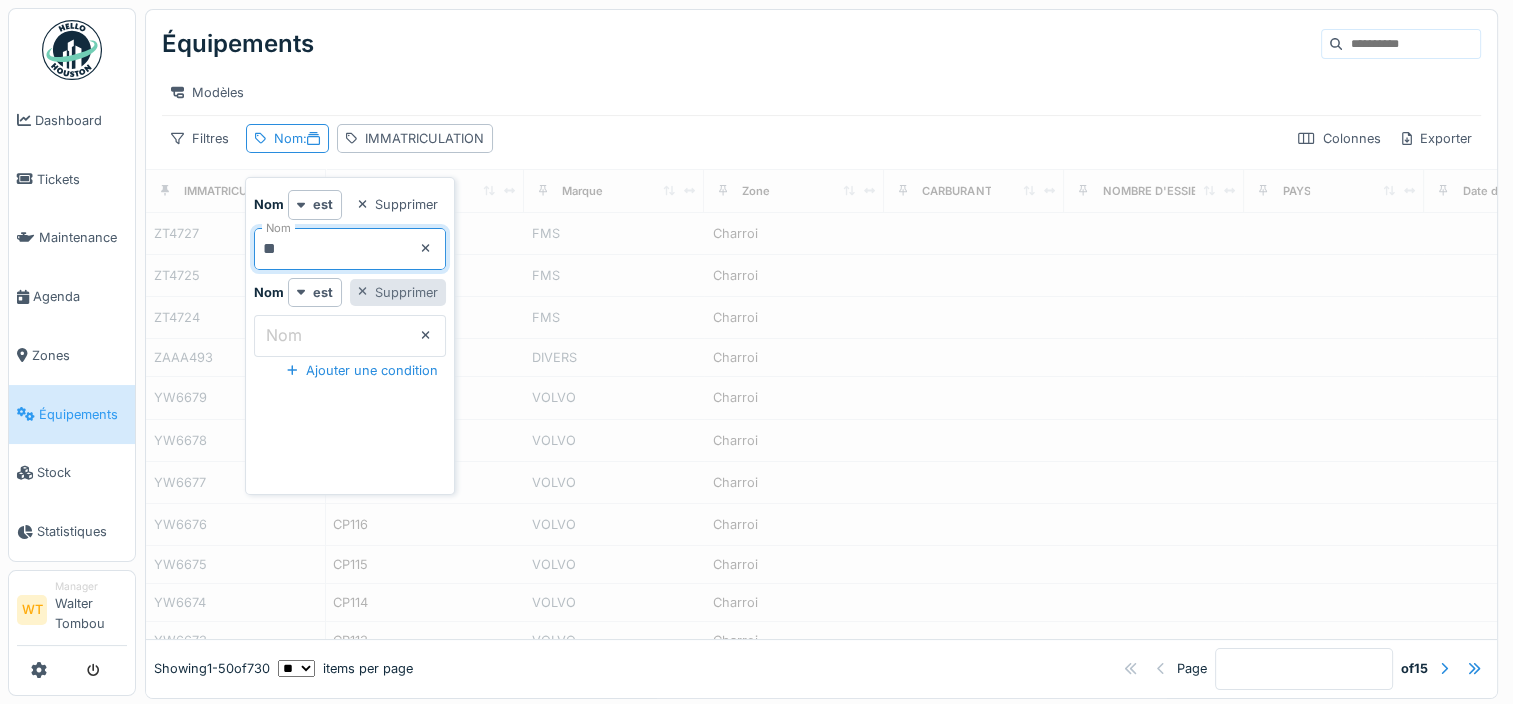 type on "**" 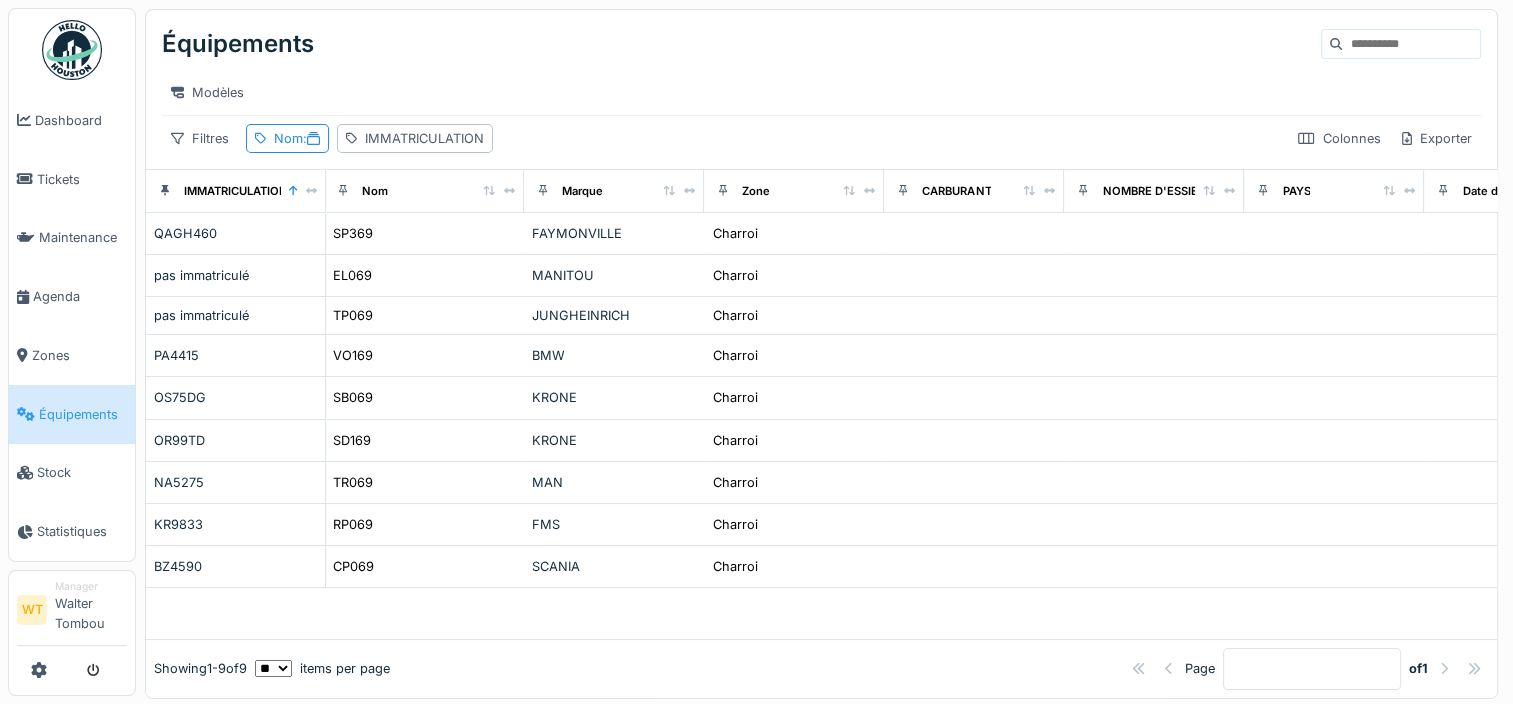 click on "Équipements" at bounding box center (821, 44) 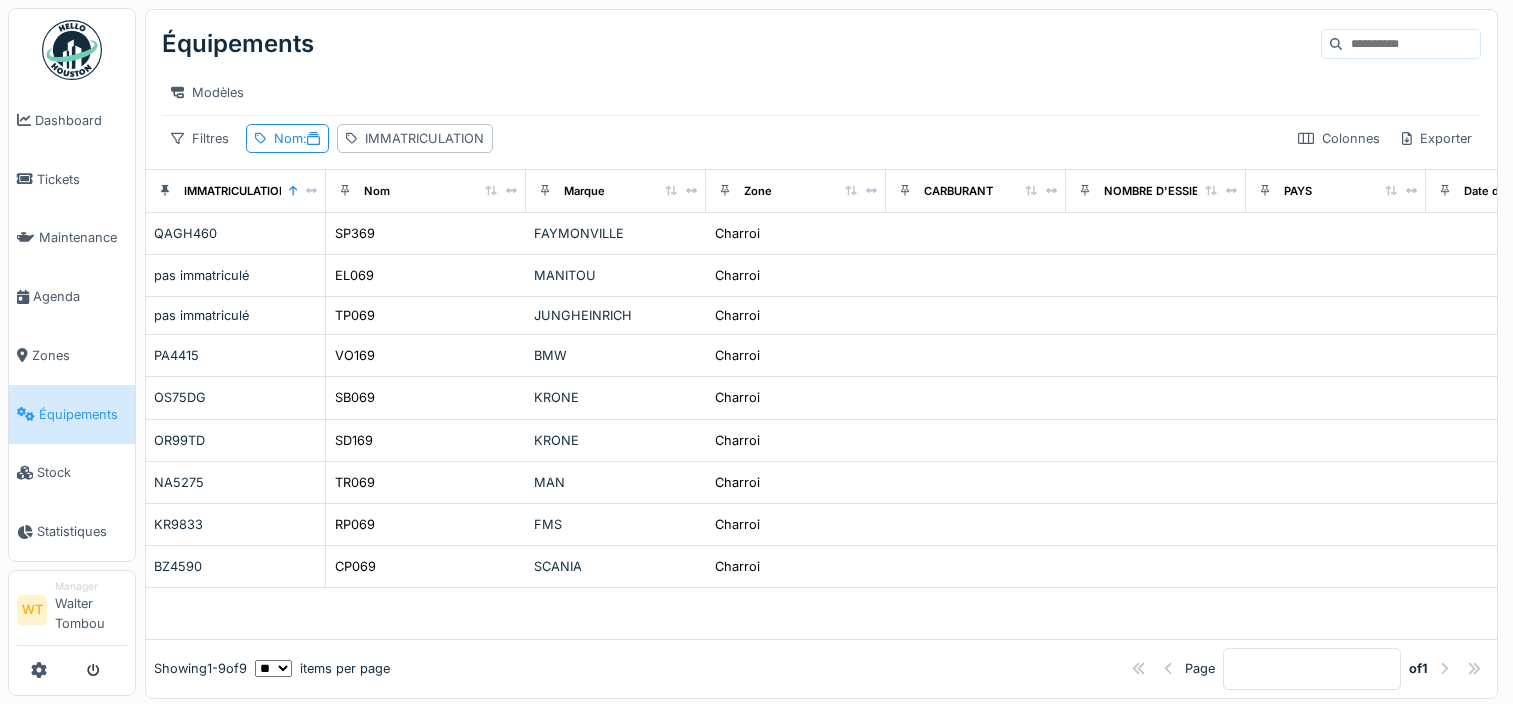 scroll, scrollTop: 0, scrollLeft: 0, axis: both 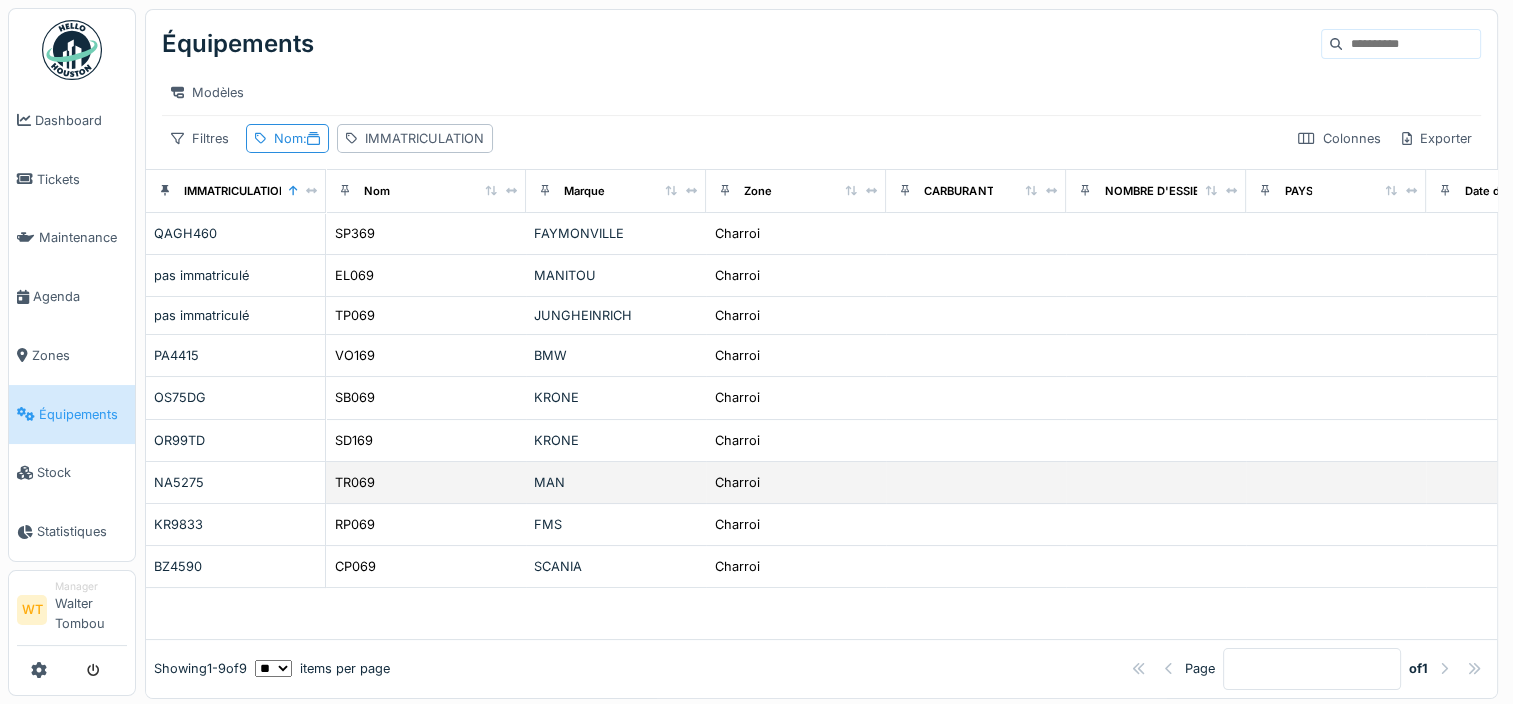 click on "TR069" at bounding box center [426, 482] 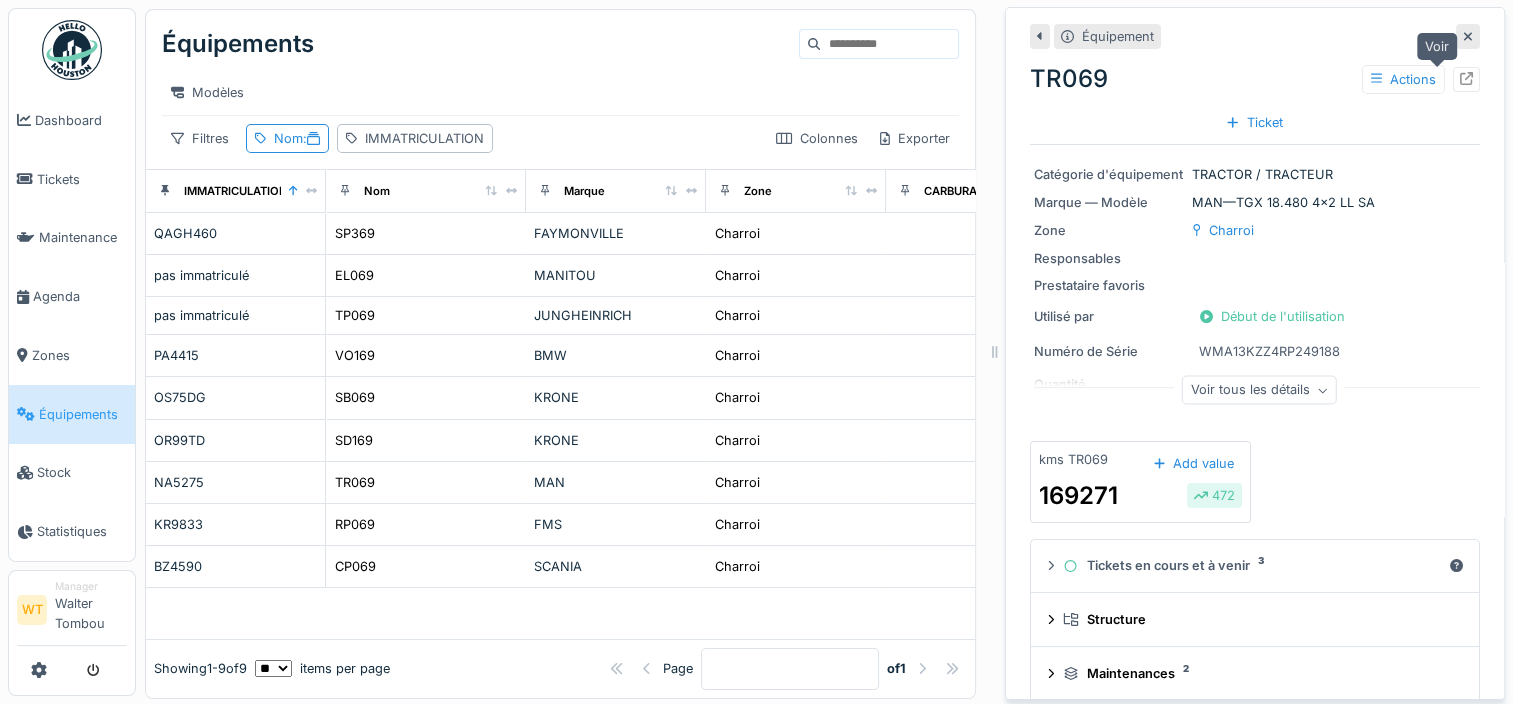 drag, startPoint x: 1428, startPoint y: 84, endPoint x: 1415, endPoint y: 85, distance: 13.038404 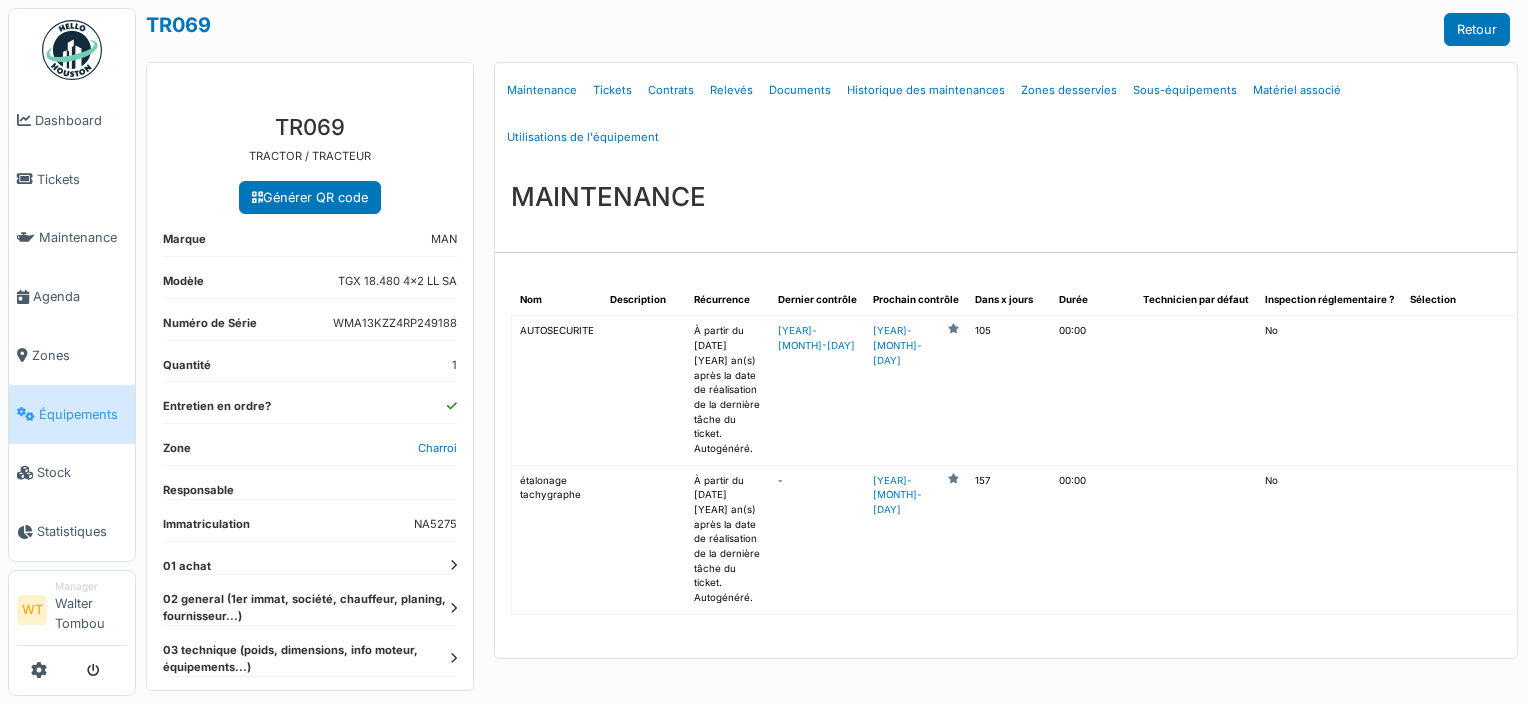 scroll, scrollTop: 0, scrollLeft: 0, axis: both 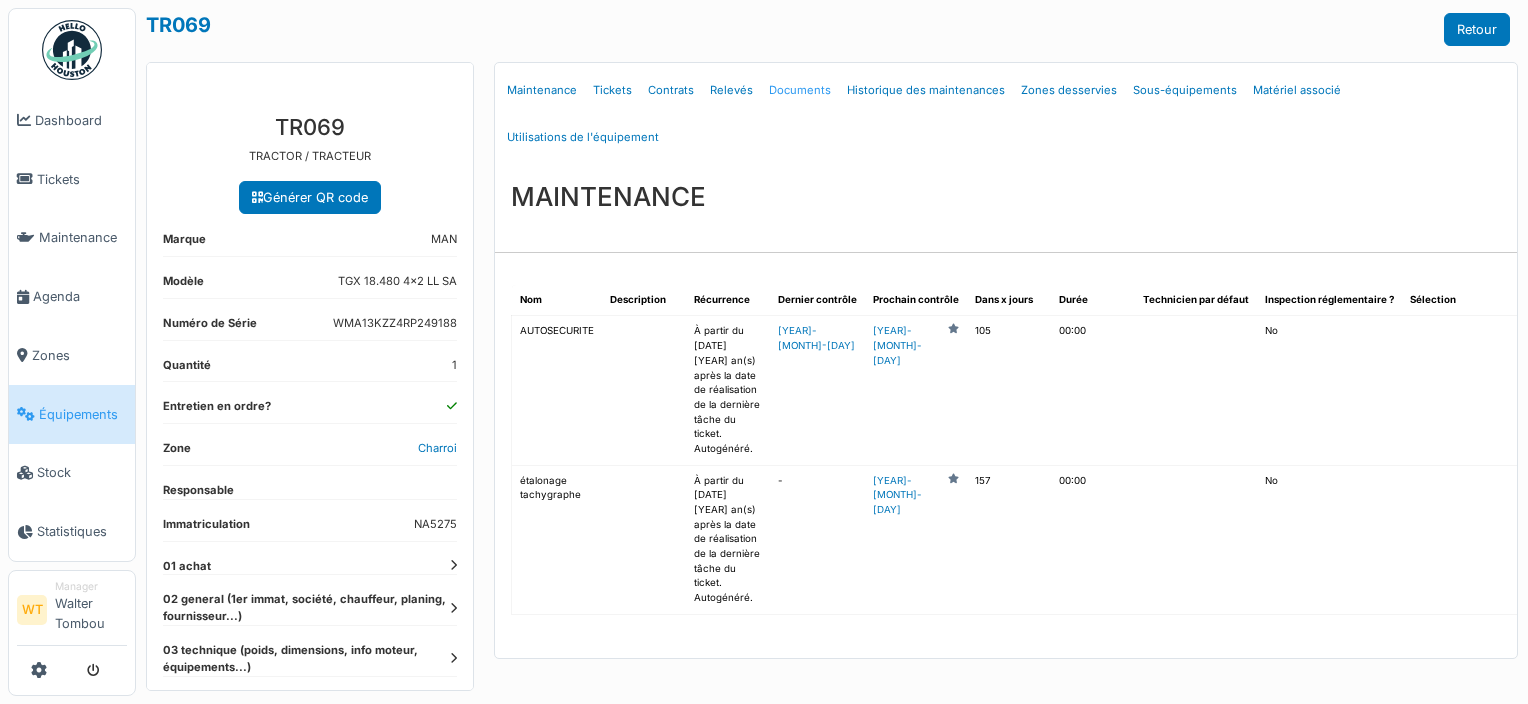 click on "Documents" at bounding box center [800, 90] 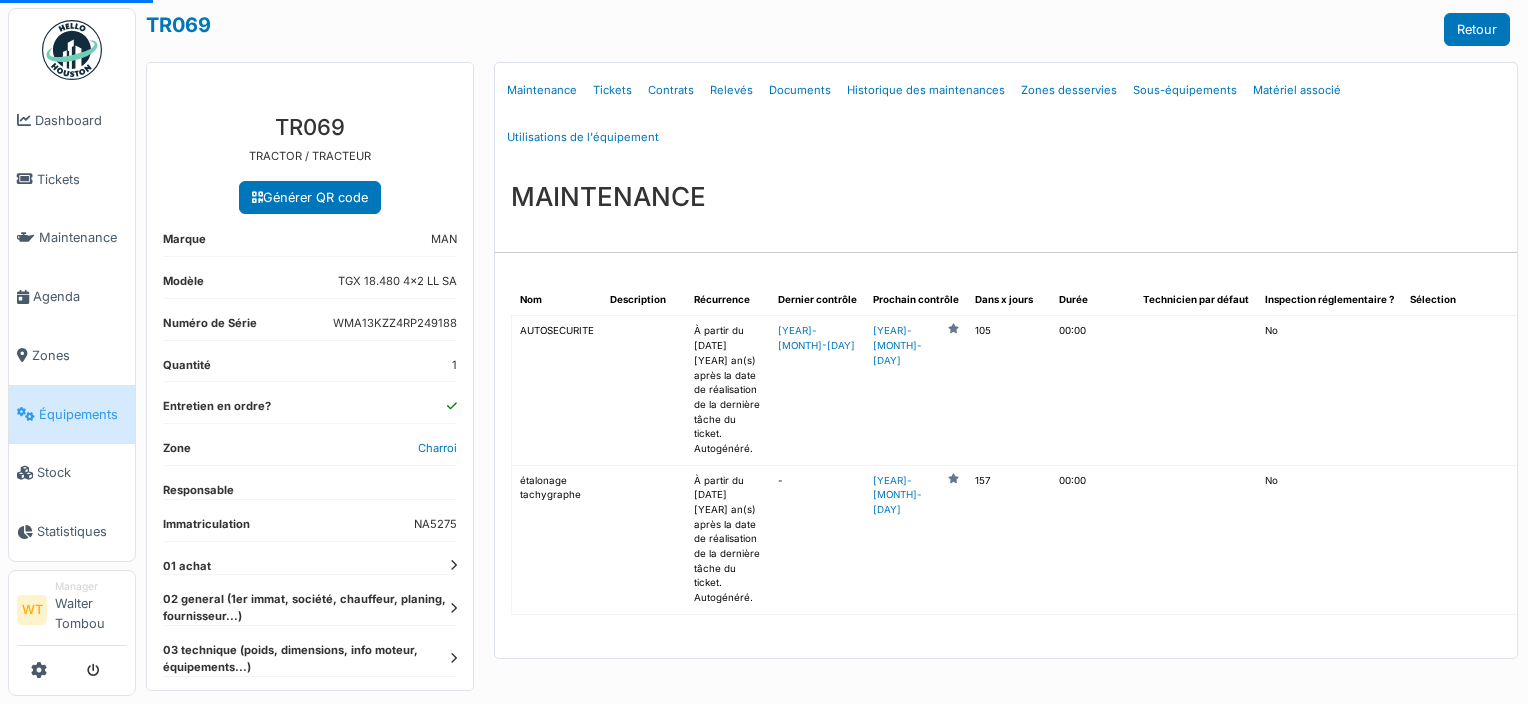 select on "***" 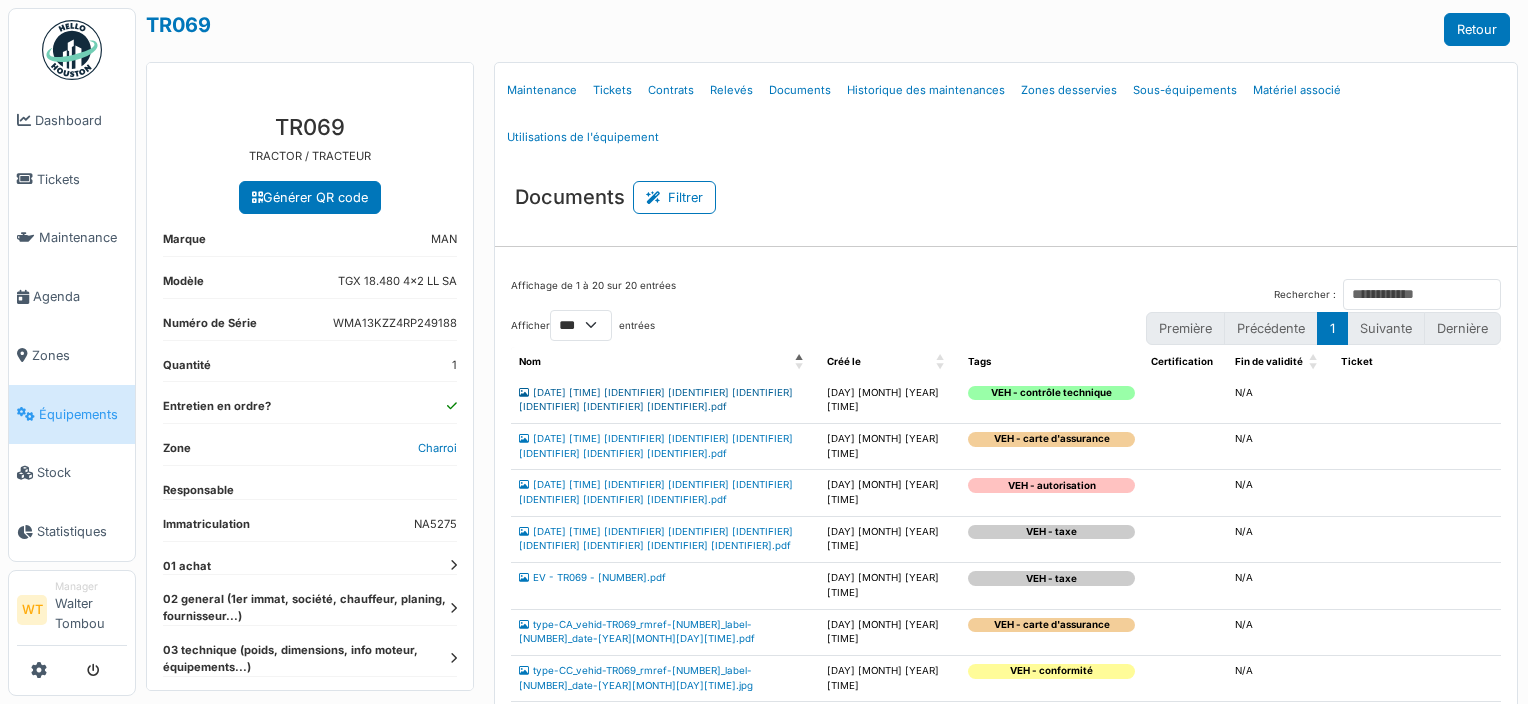click on "241202-134132-AMI-TR069-75  scan_HS_charroi_20241122120342.pdf" at bounding box center [656, 400] 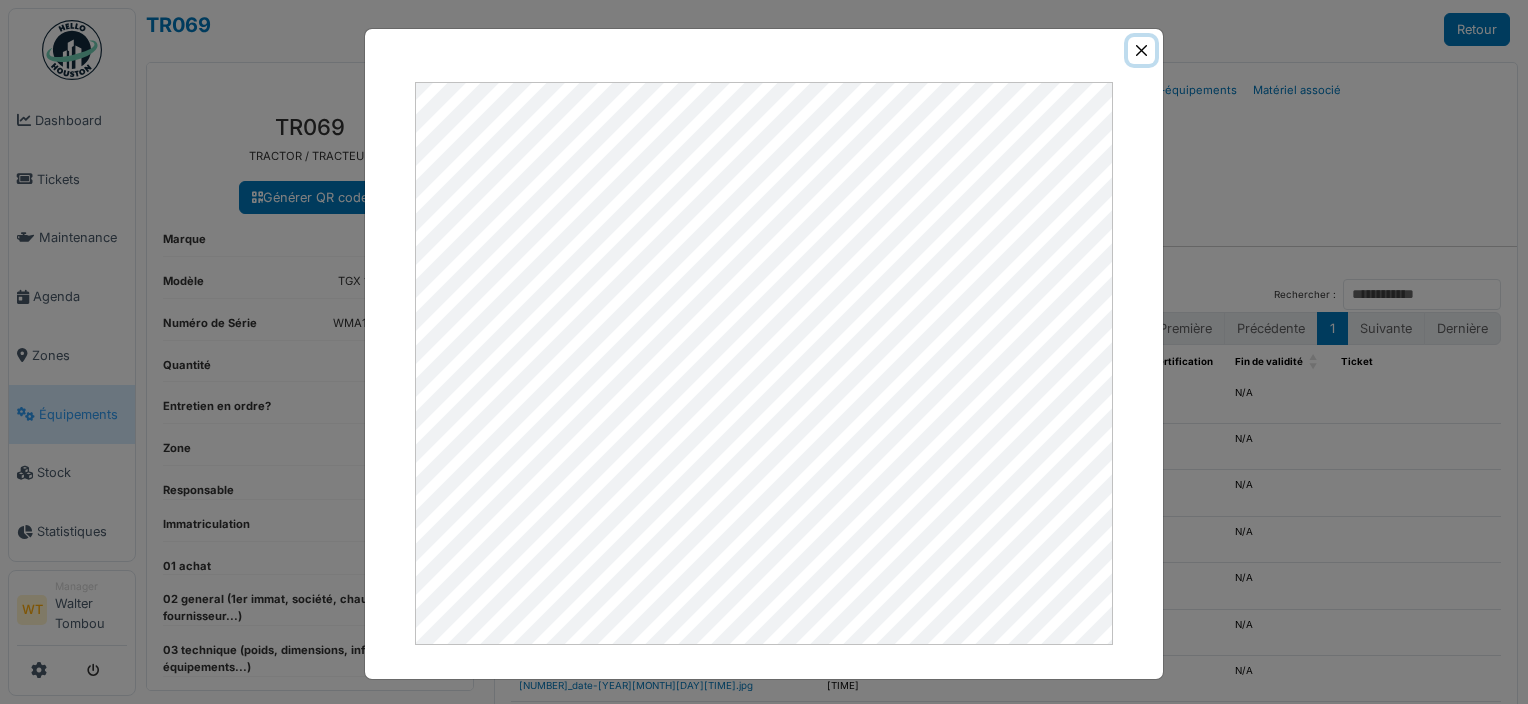 click at bounding box center [1141, 50] 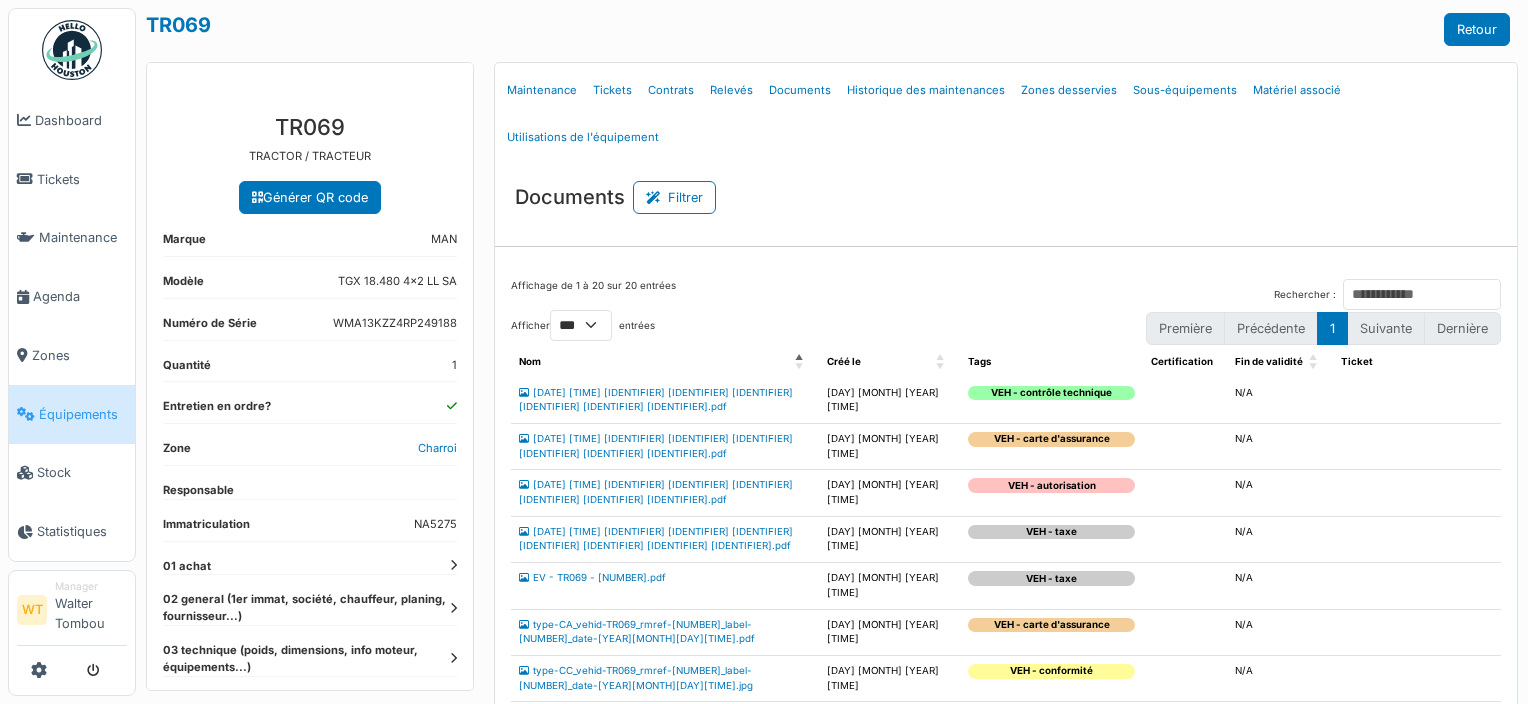click on "Équipements" at bounding box center (83, 414) 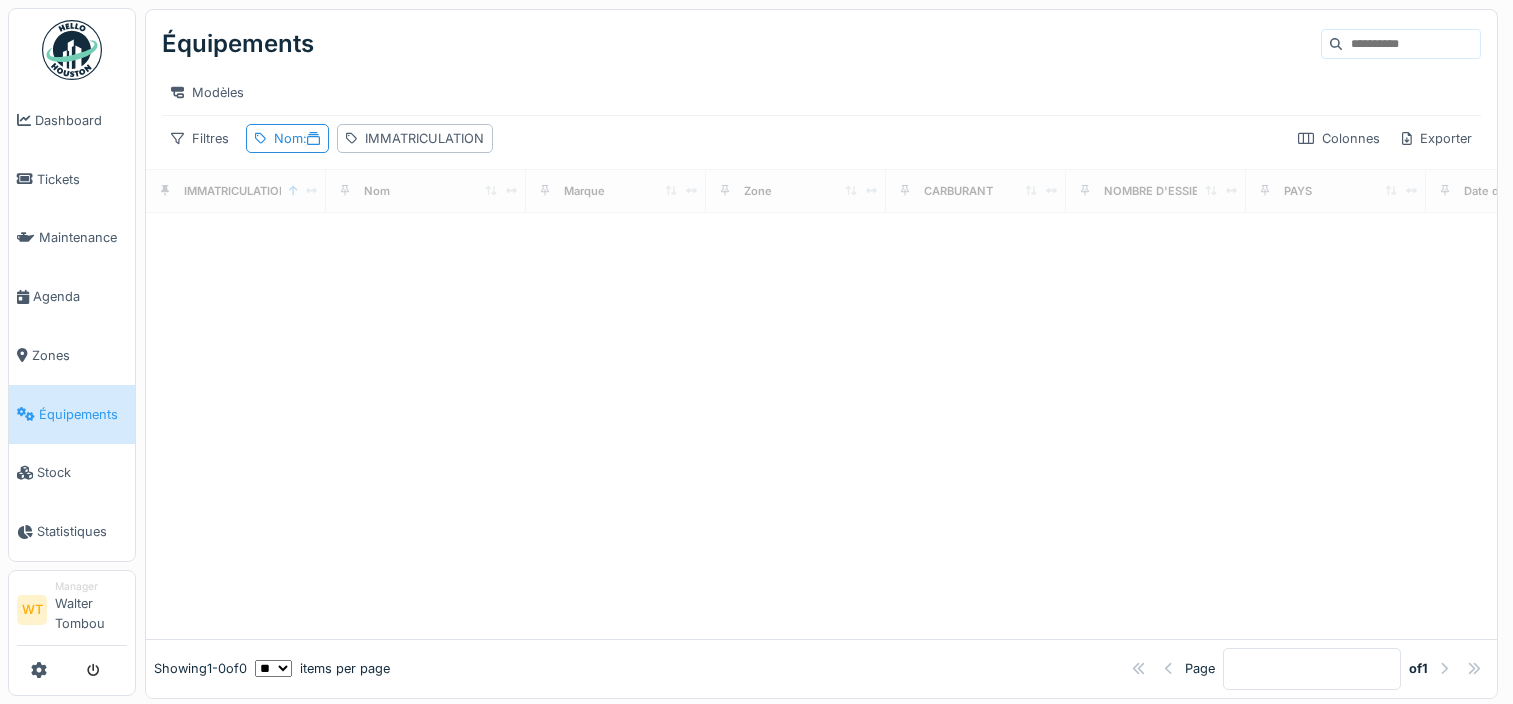 scroll, scrollTop: 0, scrollLeft: 0, axis: both 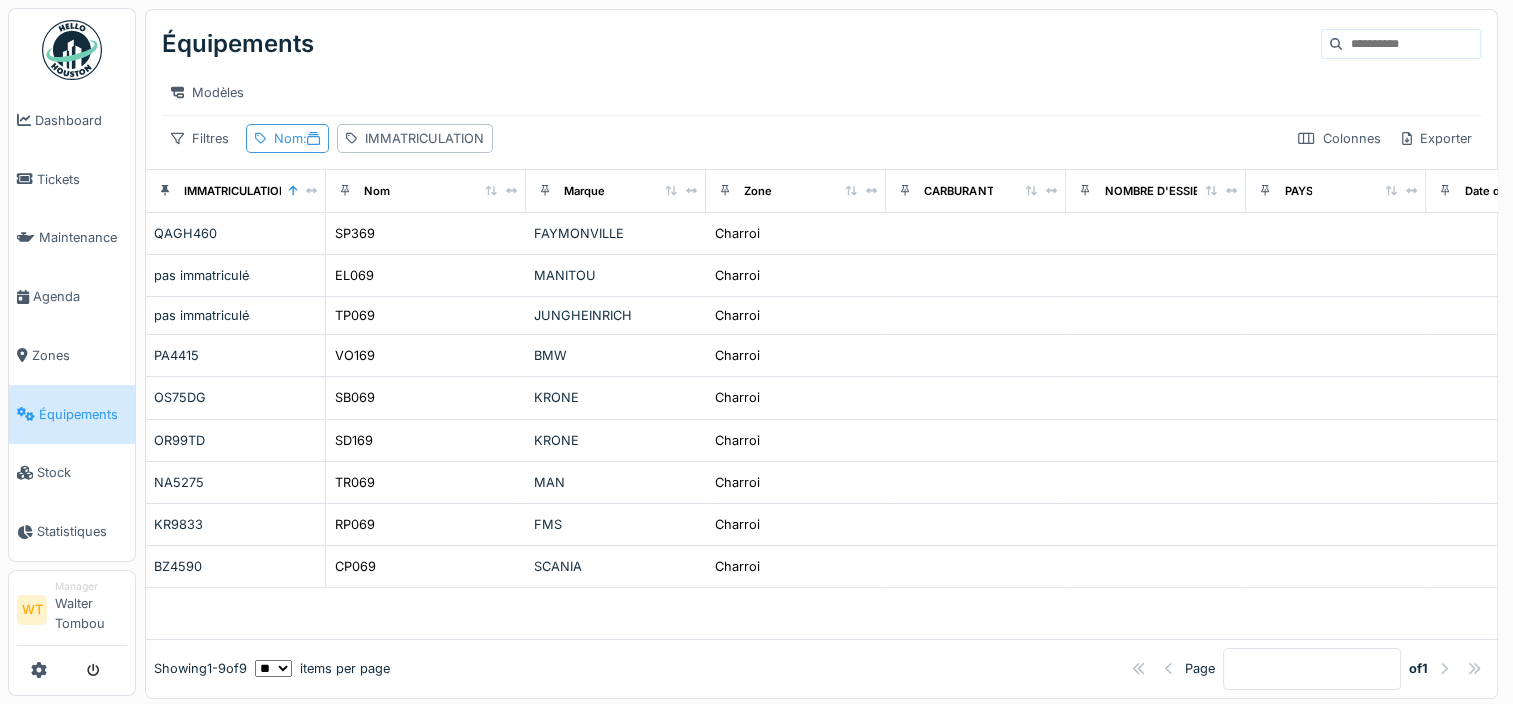 click on "Nom  :" at bounding box center (287, 138) 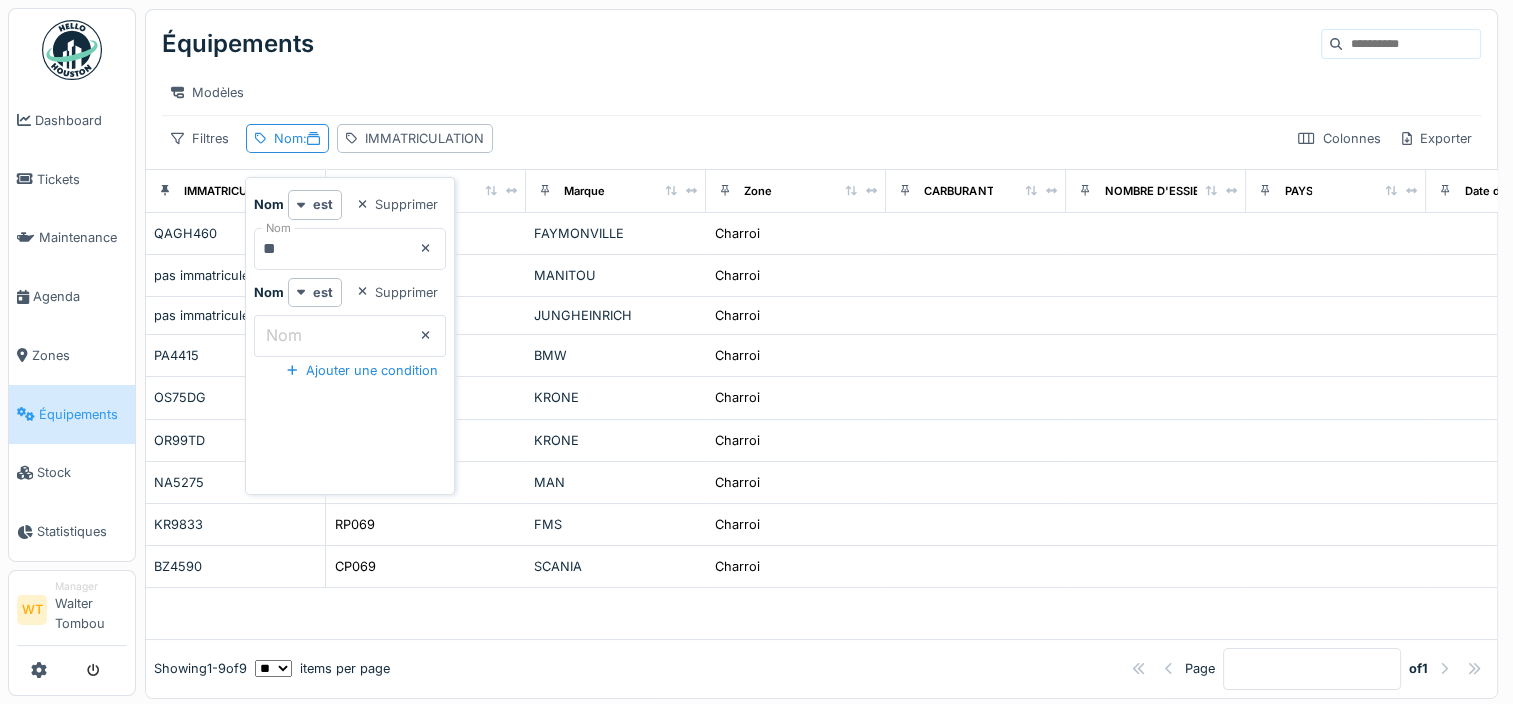 click 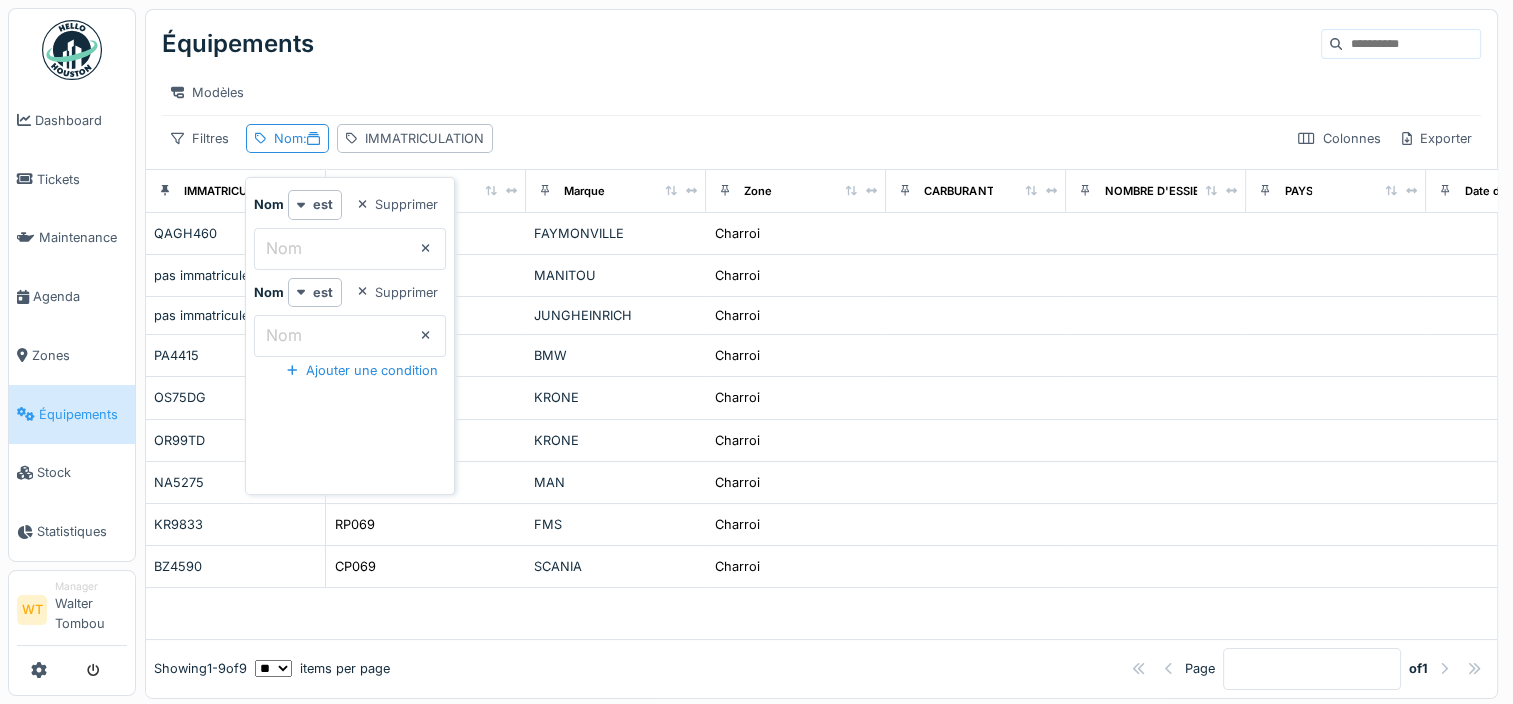 click on "Nom" at bounding box center (350, 249) 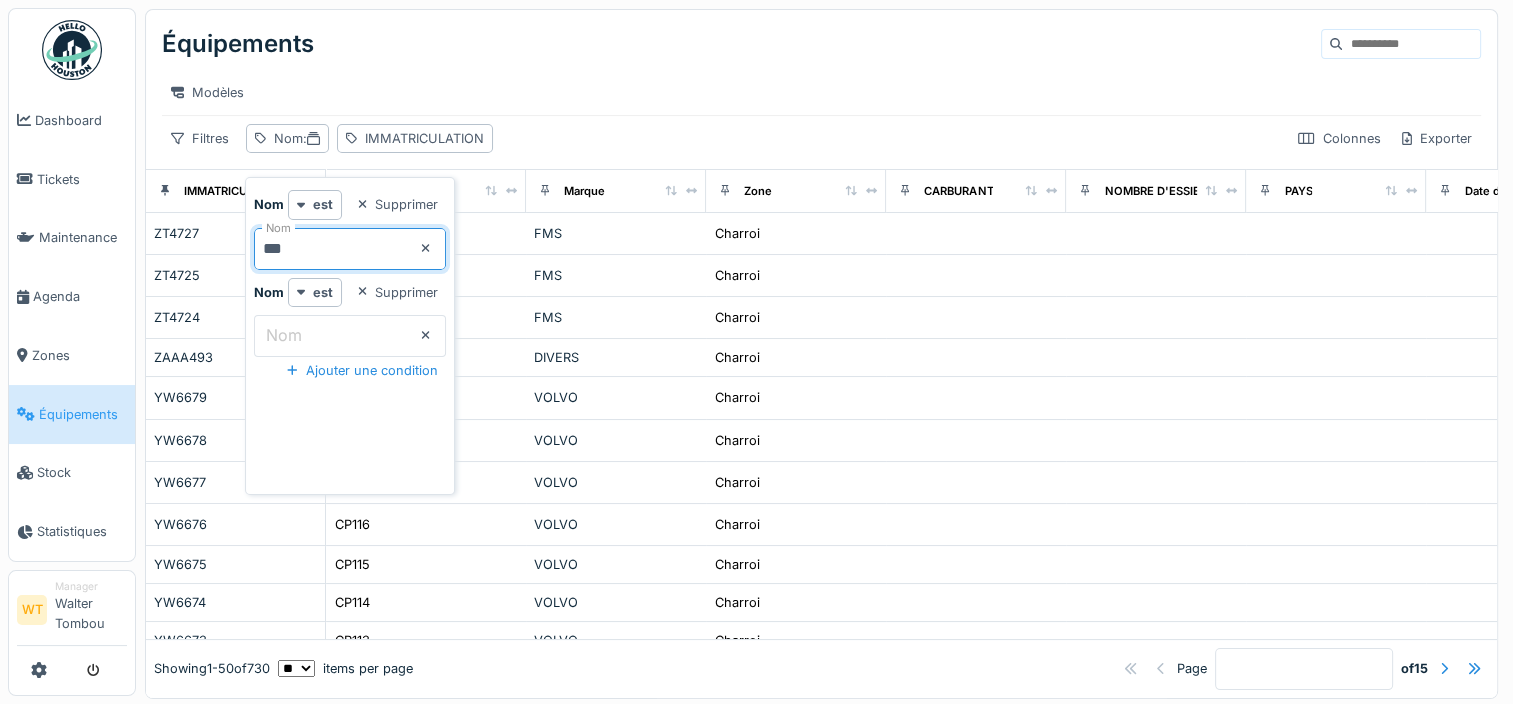type on "***" 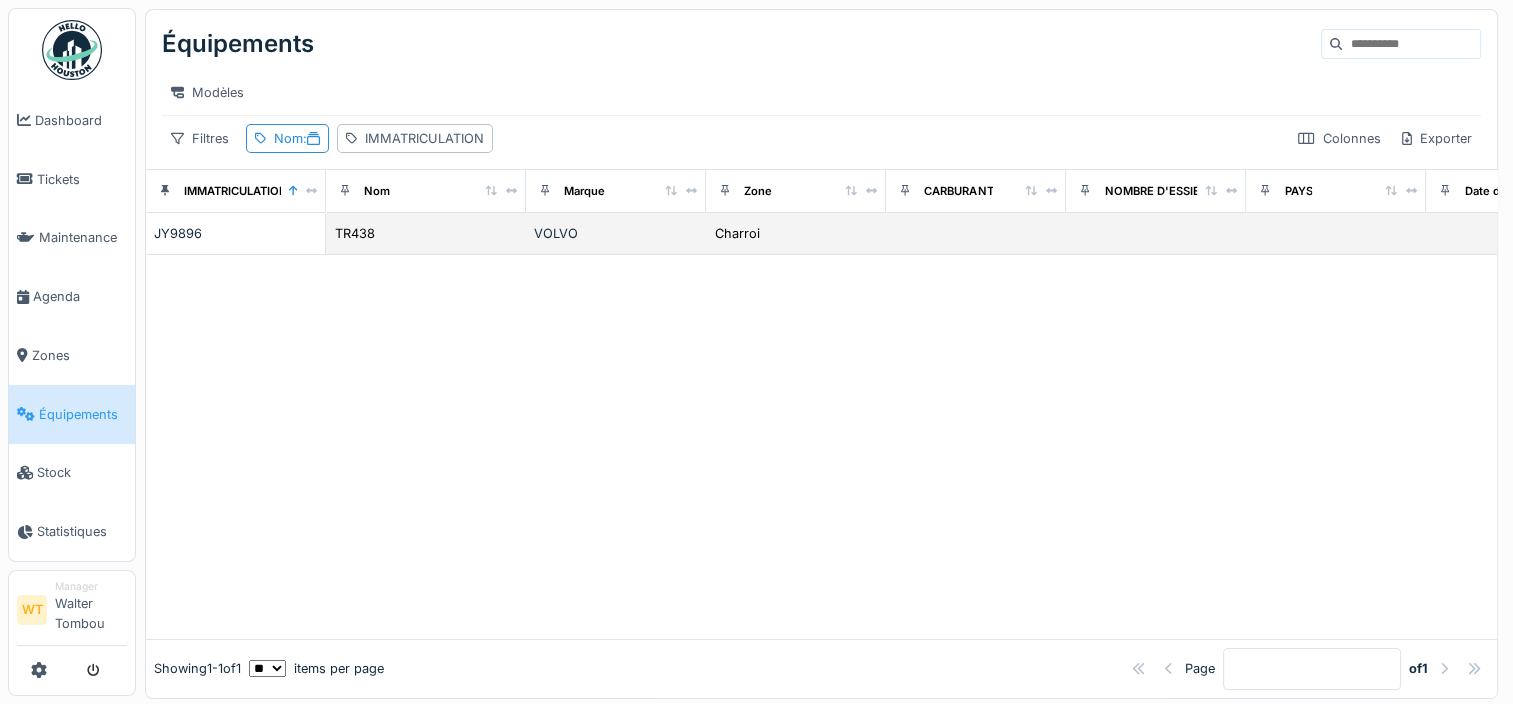 click on "VOLVO" at bounding box center (616, 233) 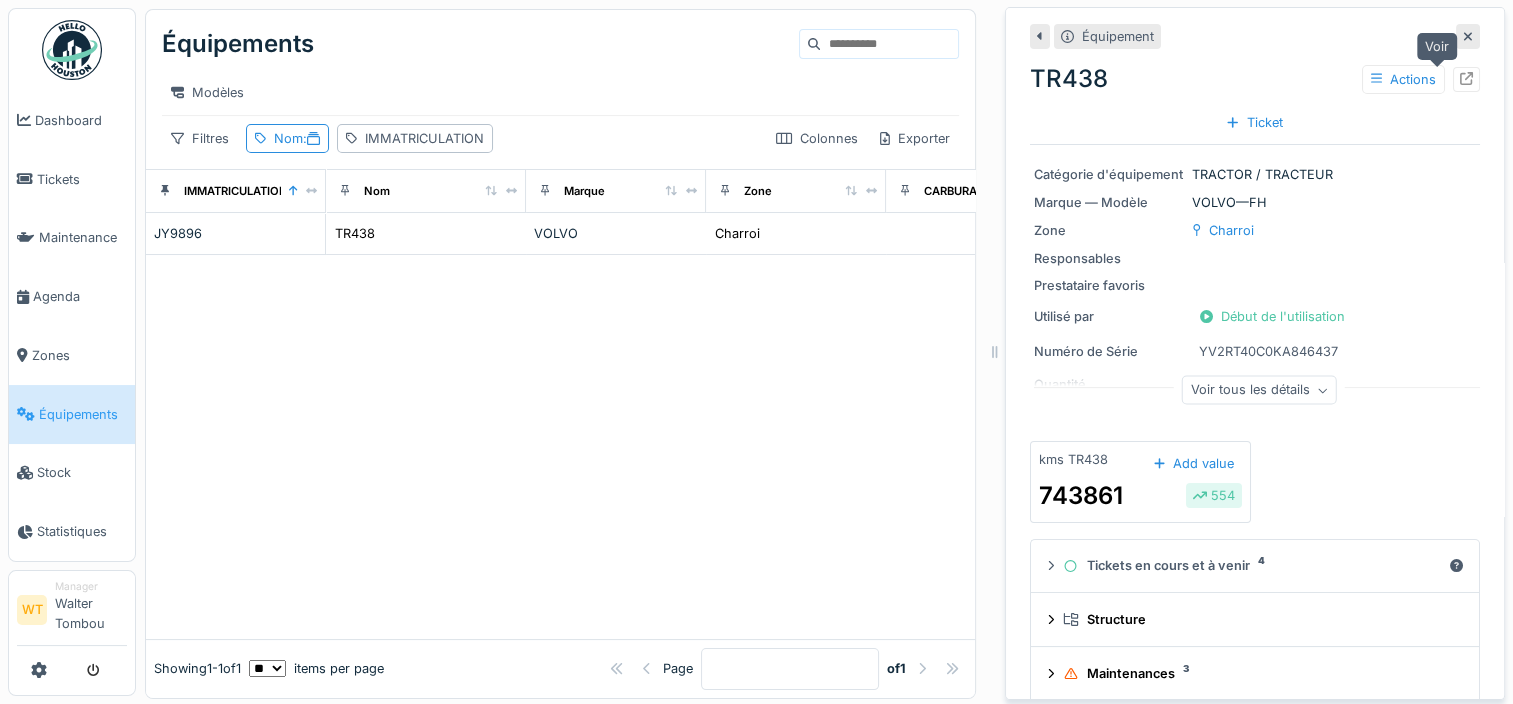 click at bounding box center [1466, 79] 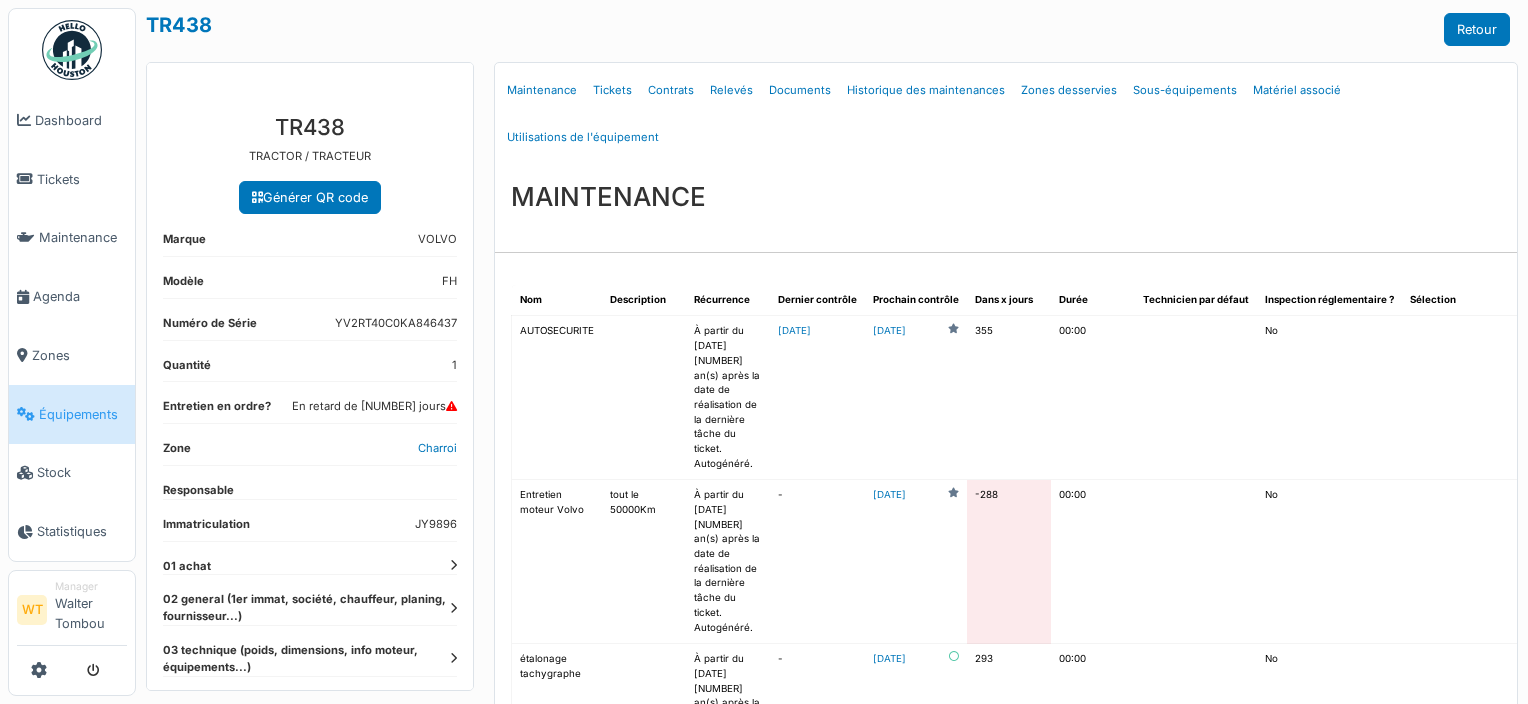 scroll, scrollTop: 0, scrollLeft: 0, axis: both 